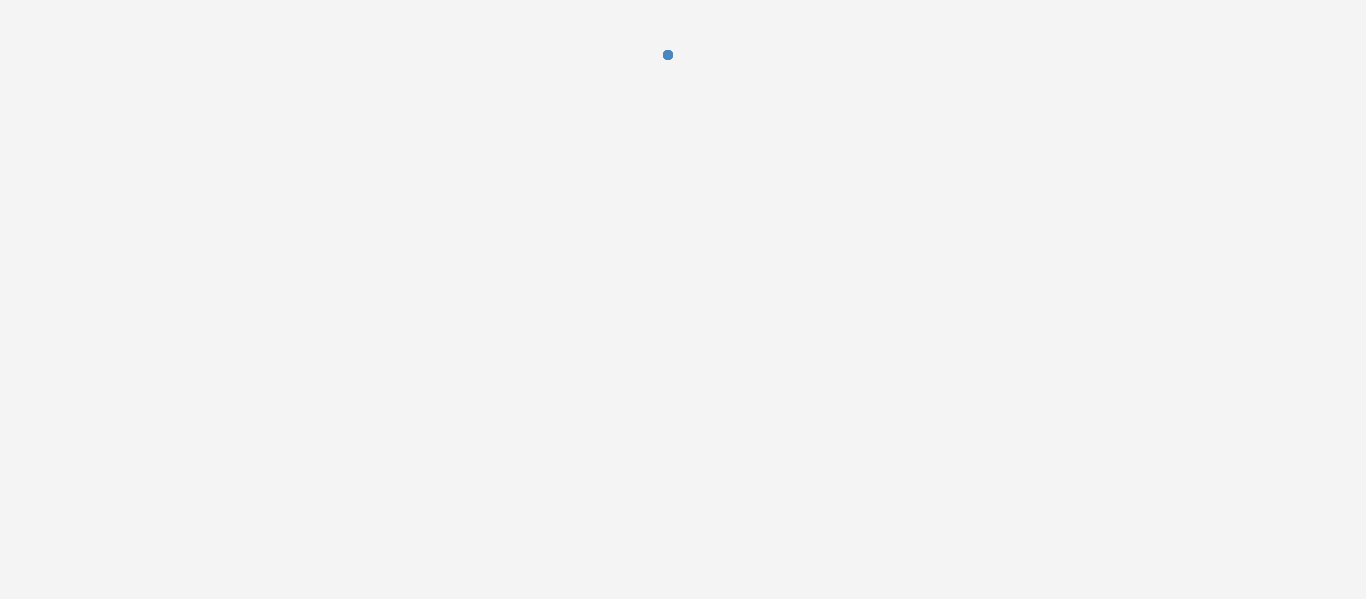 scroll, scrollTop: 0, scrollLeft: 0, axis: both 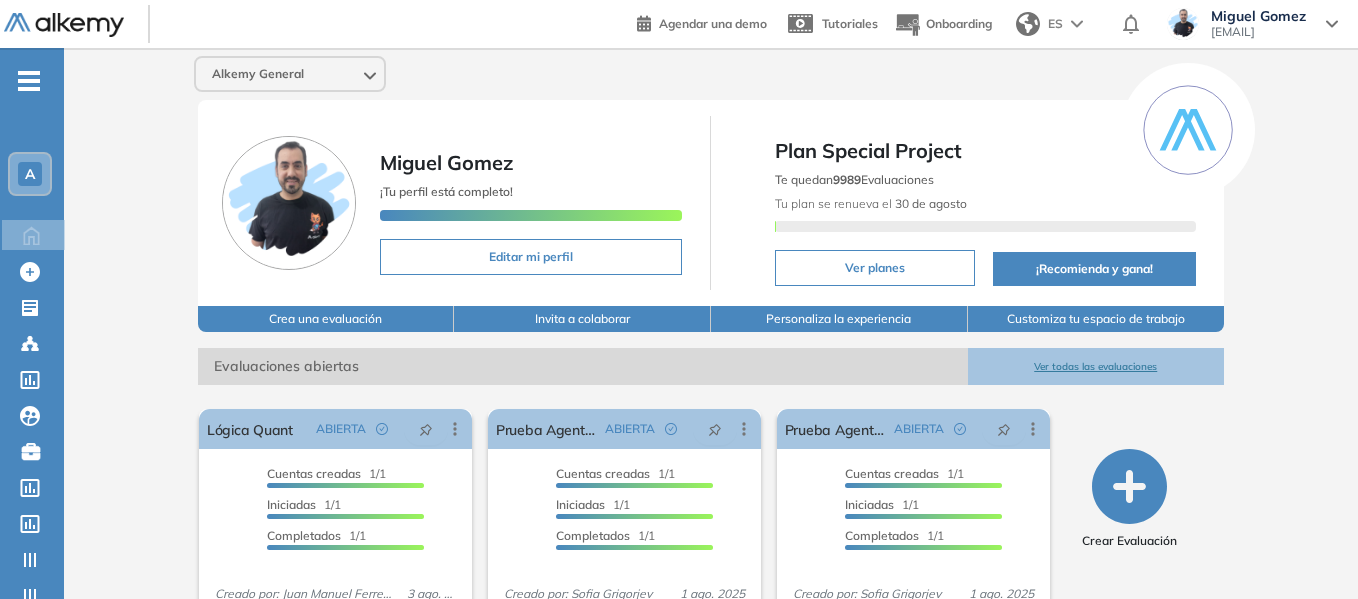 click on "A" at bounding box center (30, 174) 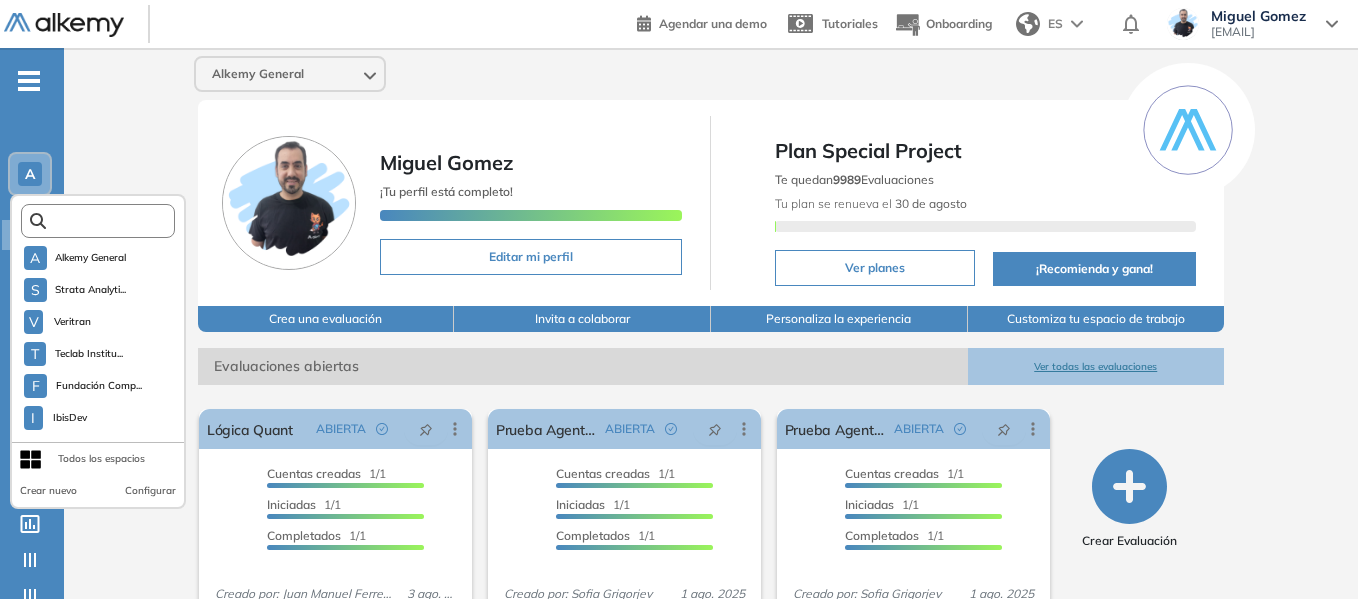 click at bounding box center (104, 221) 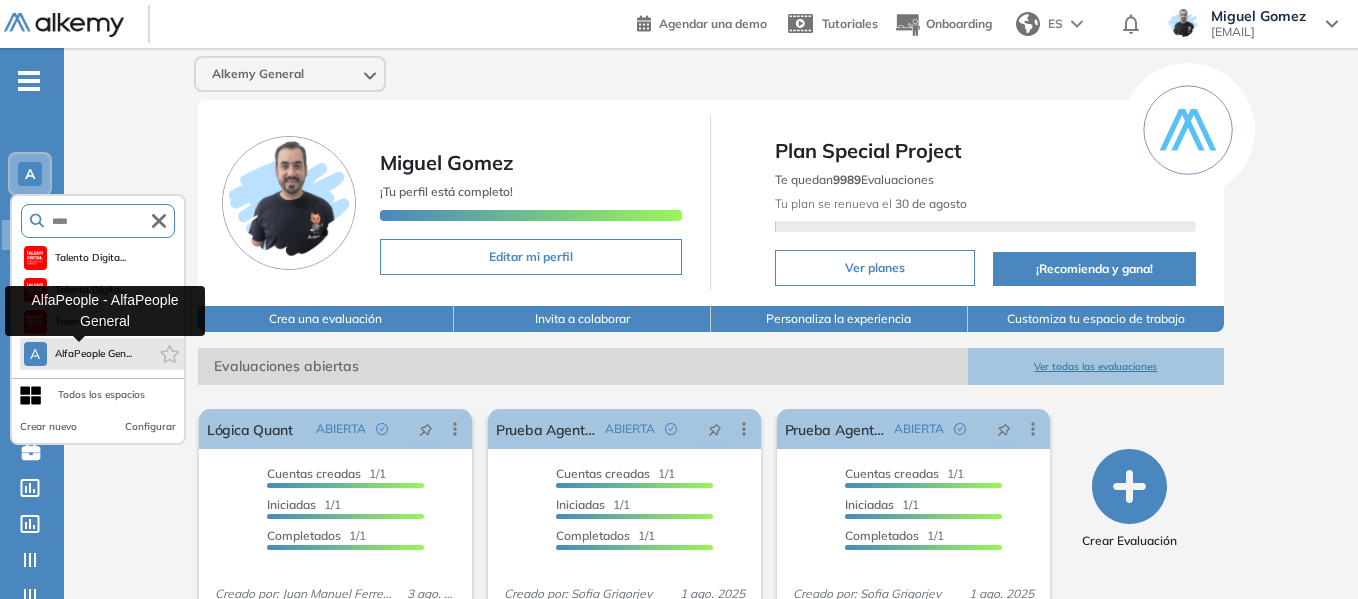 type on "****" 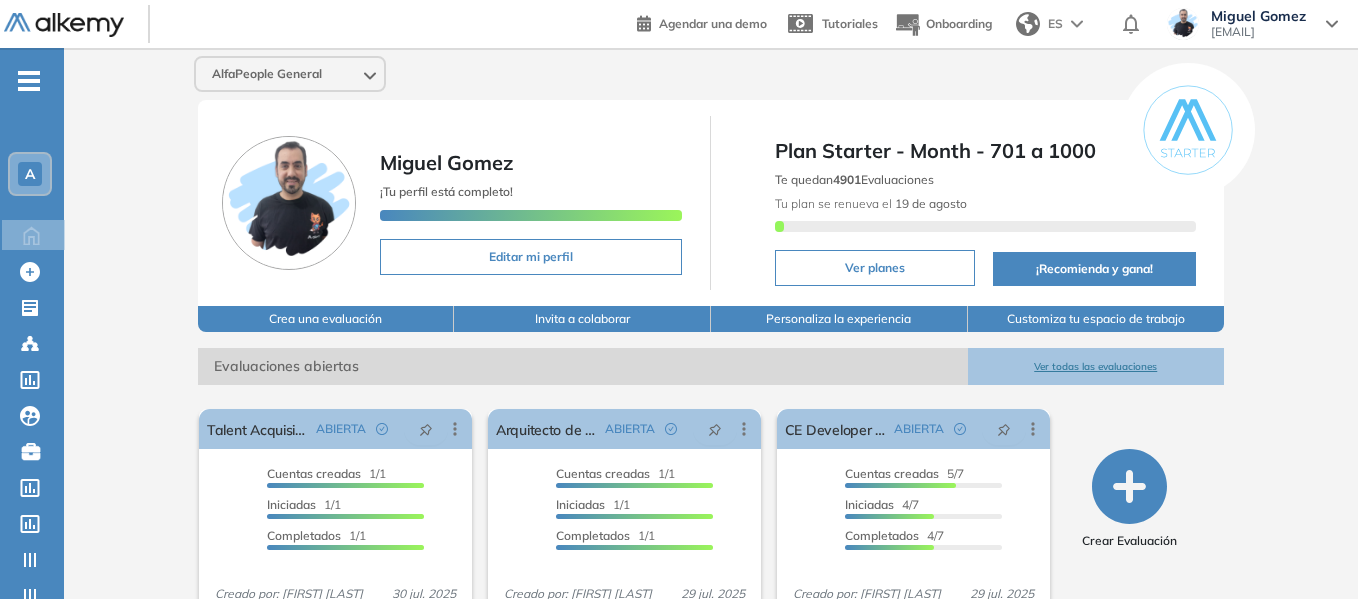 click on "-" at bounding box center (30, 64) 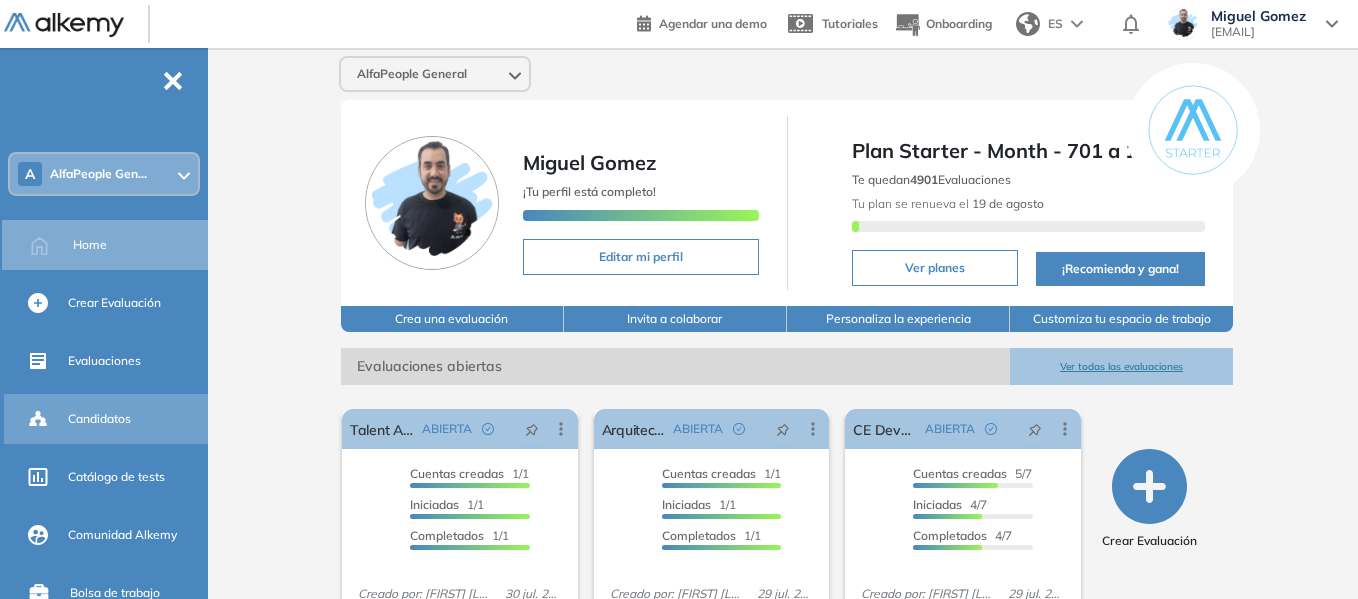 click on "Candidatos" at bounding box center [99, 419] 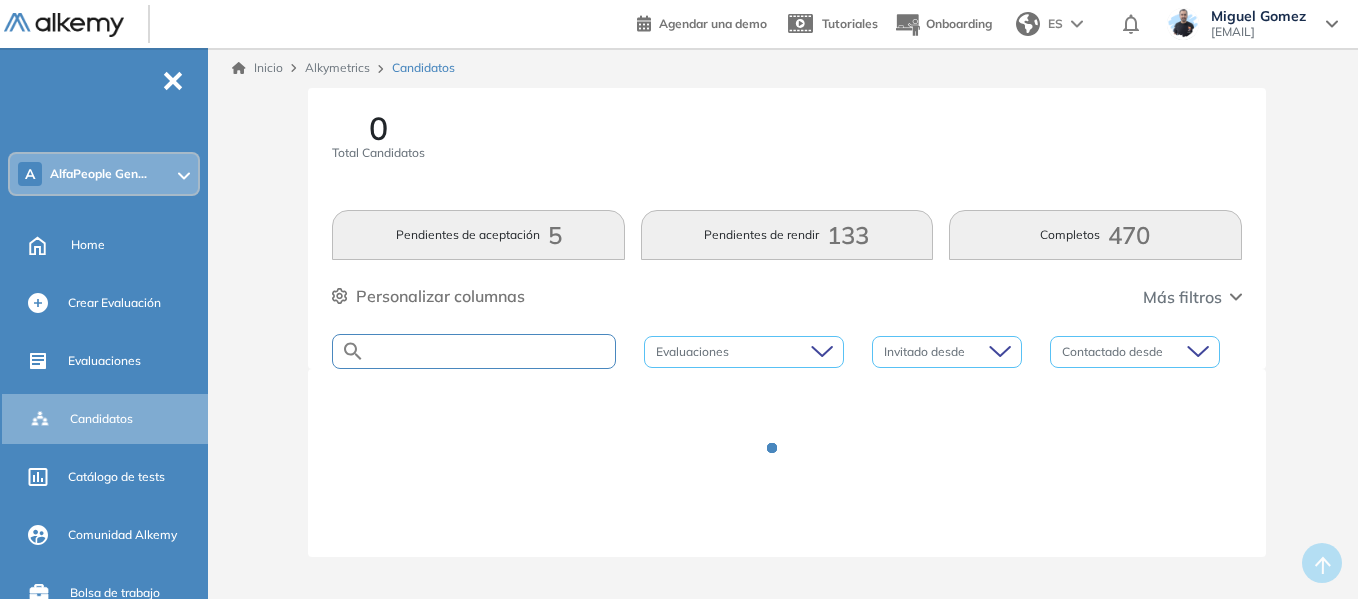 click at bounding box center (490, 351) 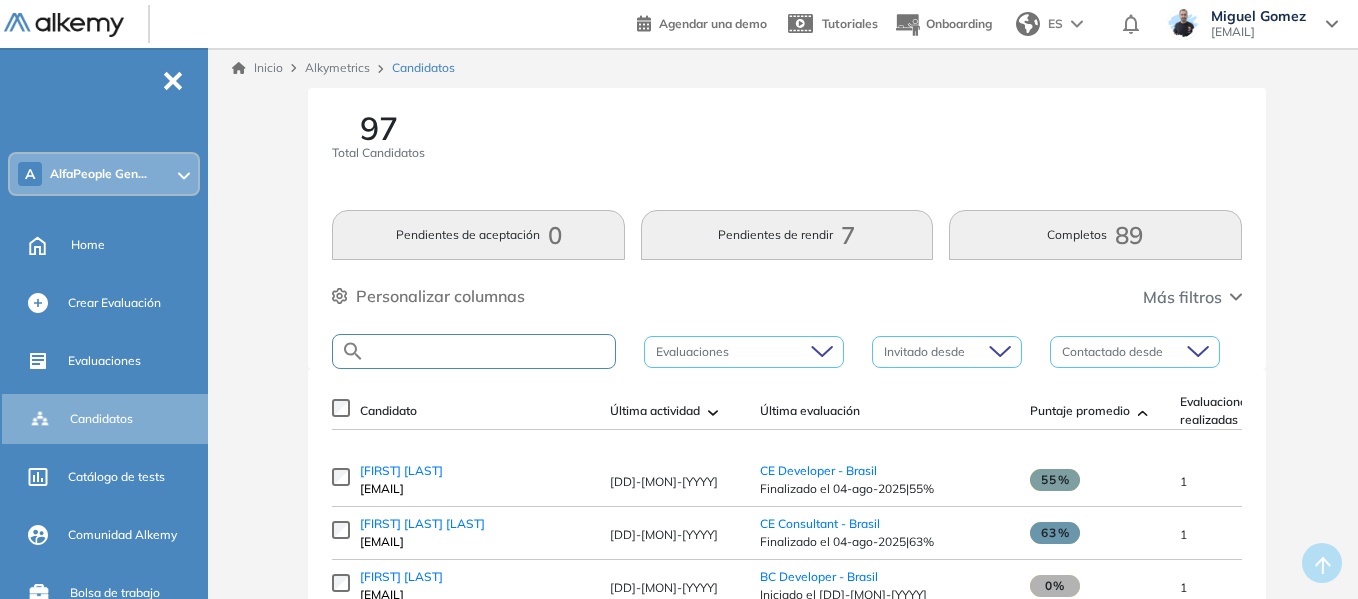 click at bounding box center [490, 351] 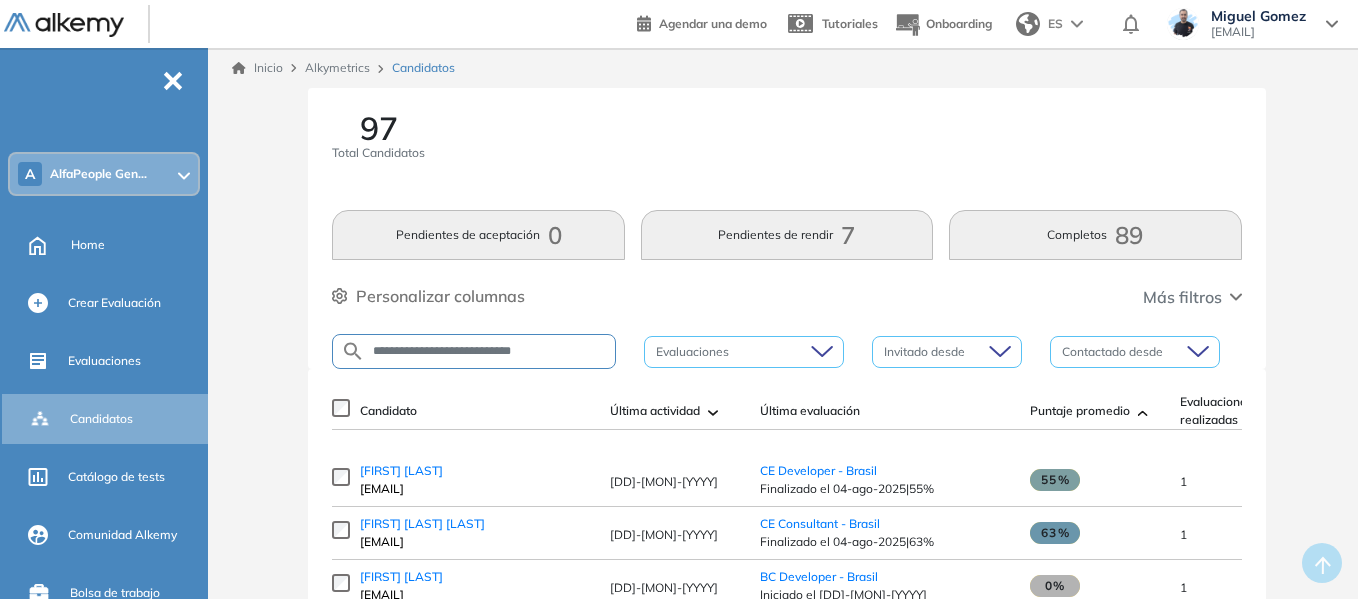 type on "**********" 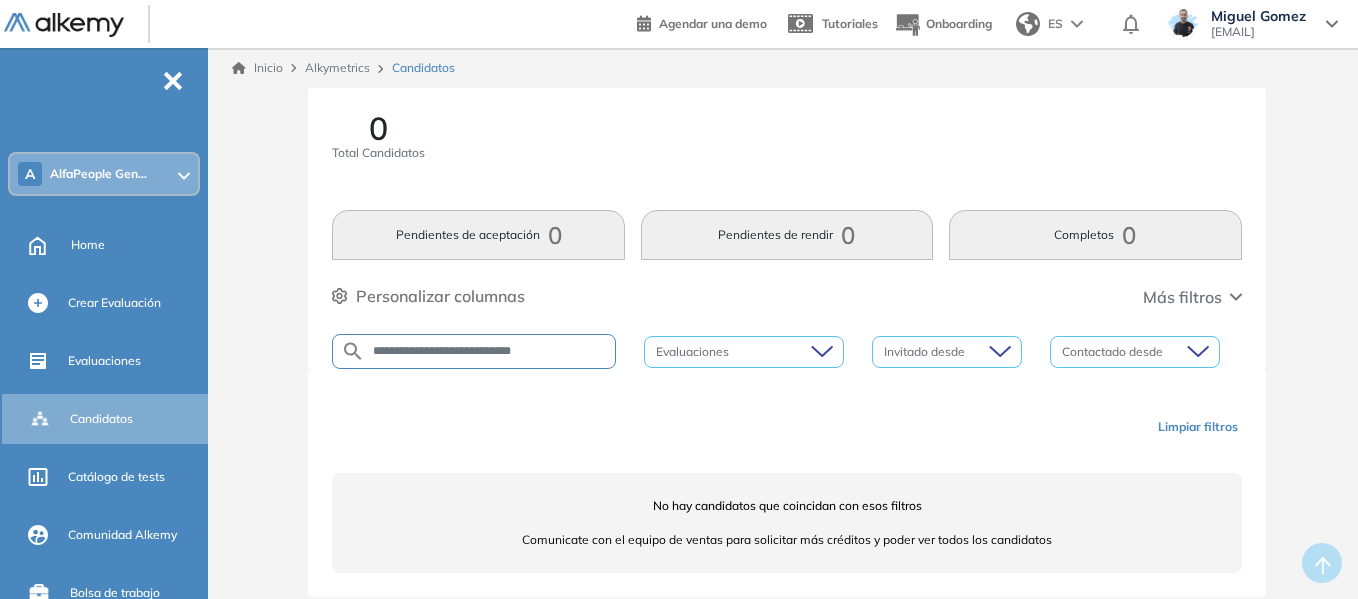 scroll, scrollTop: 46, scrollLeft: 0, axis: vertical 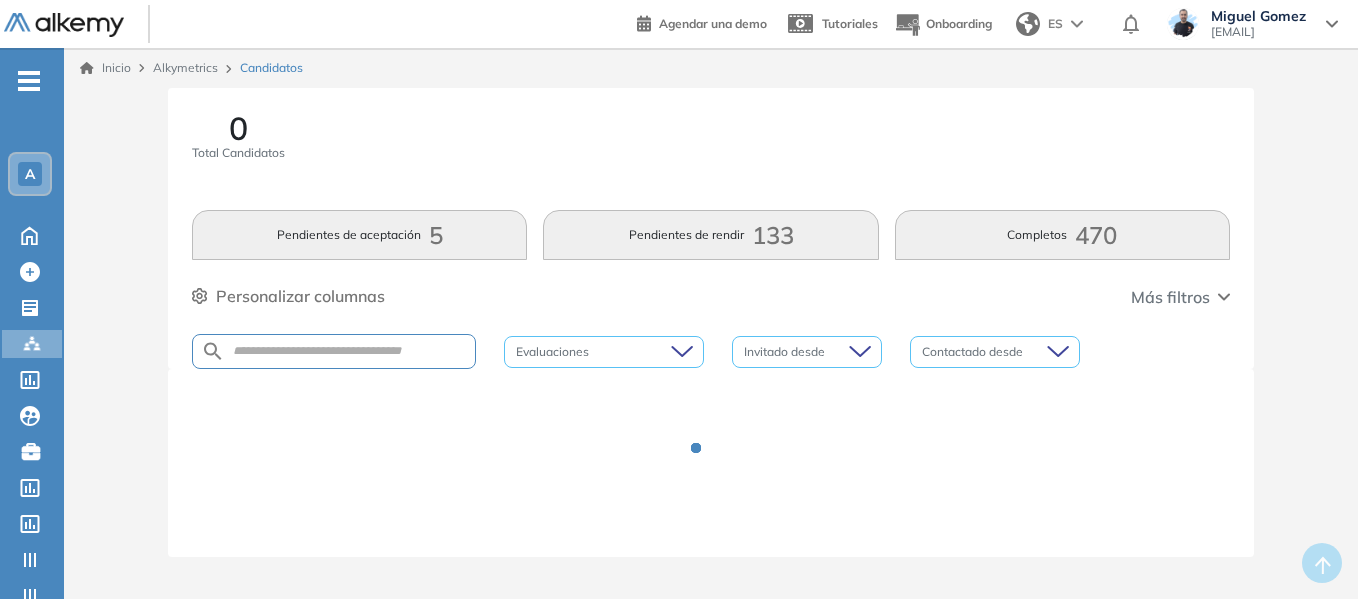 click on "-" at bounding box center [29, 79] 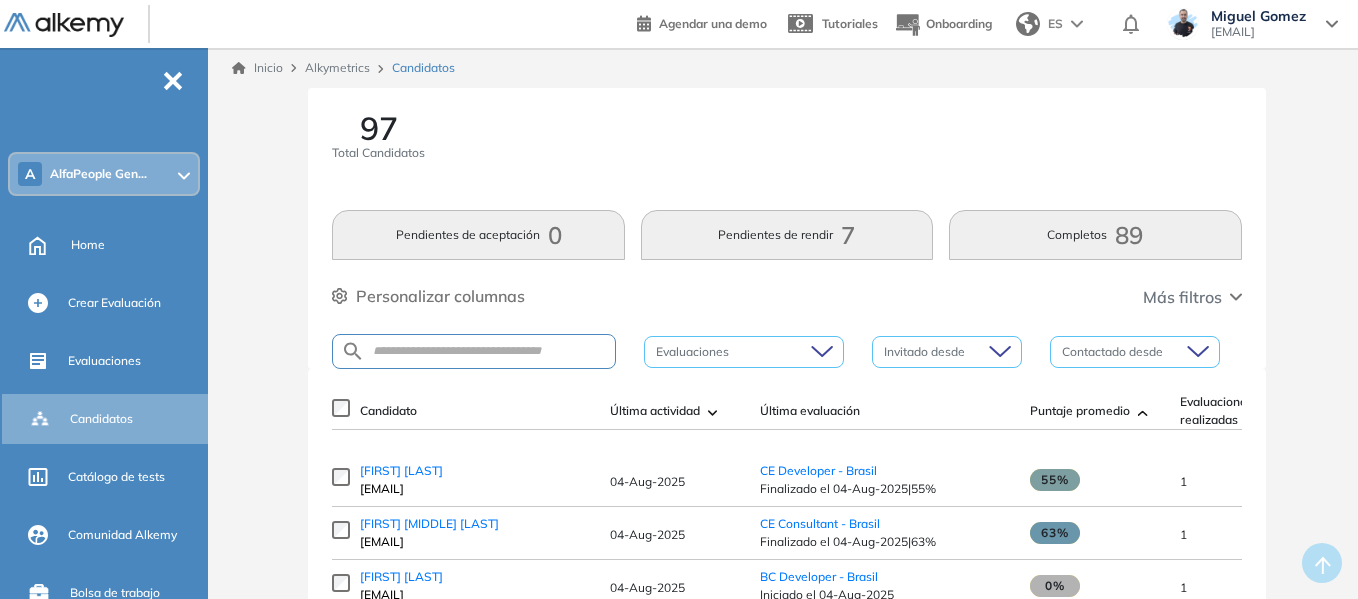 click on "AlfaPeople Gen..." at bounding box center (98, 174) 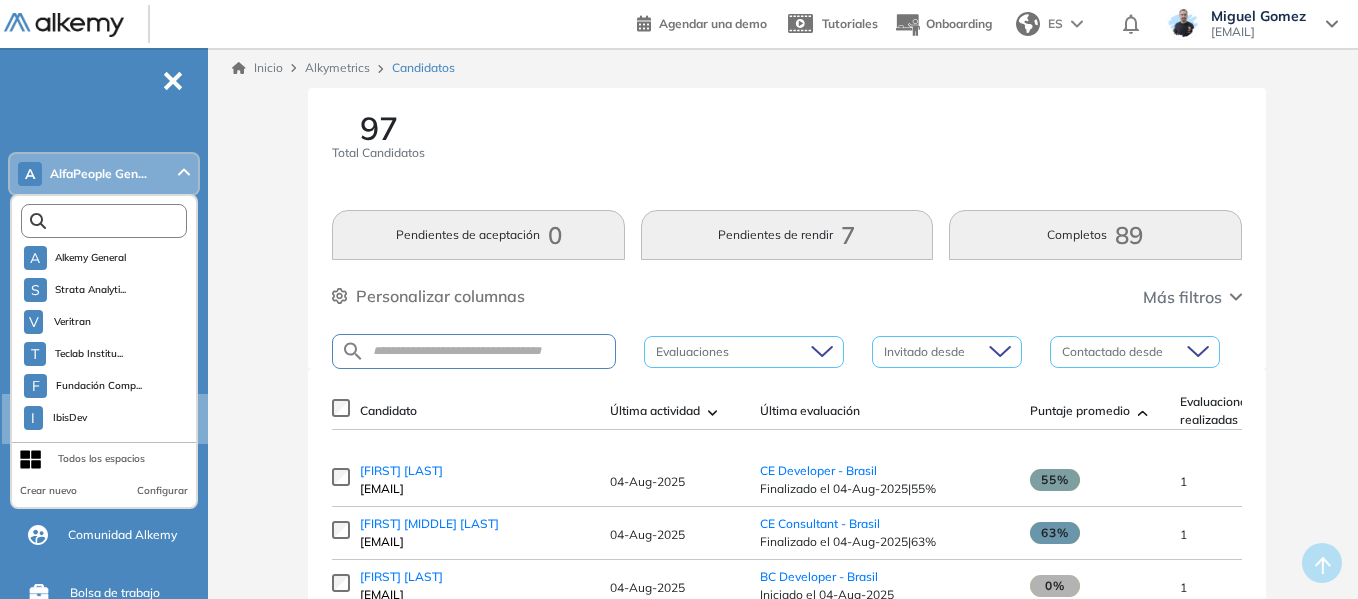 click at bounding box center [108, 221] 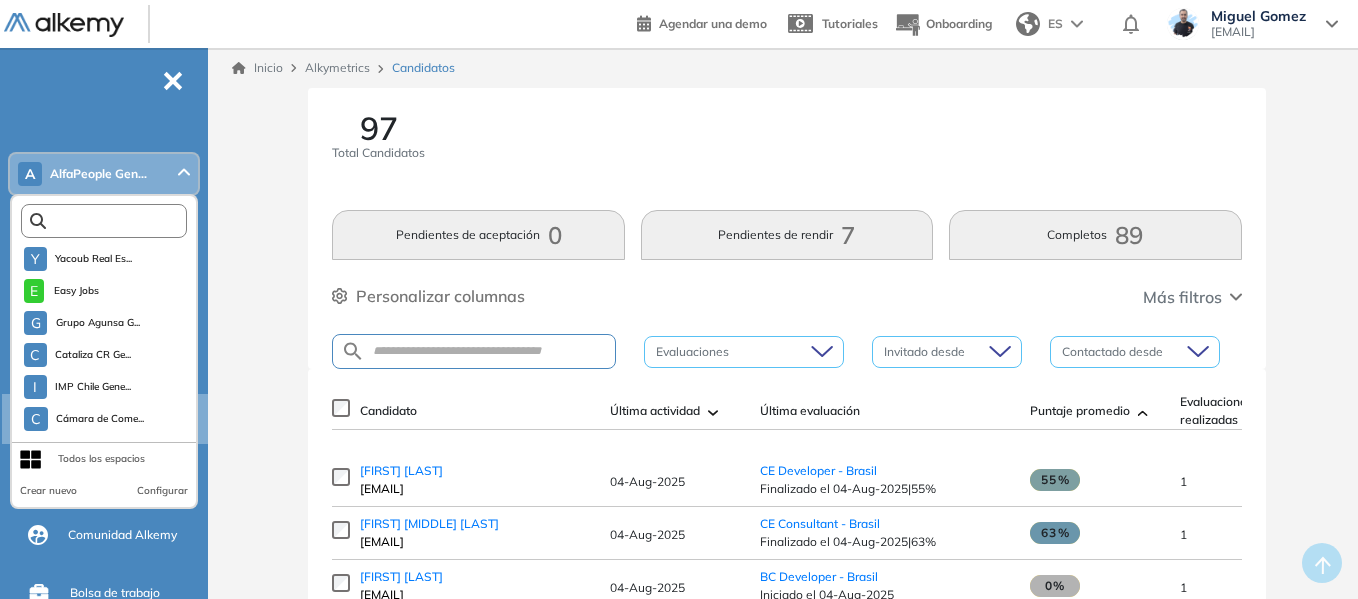 scroll, scrollTop: 5125, scrollLeft: 0, axis: vertical 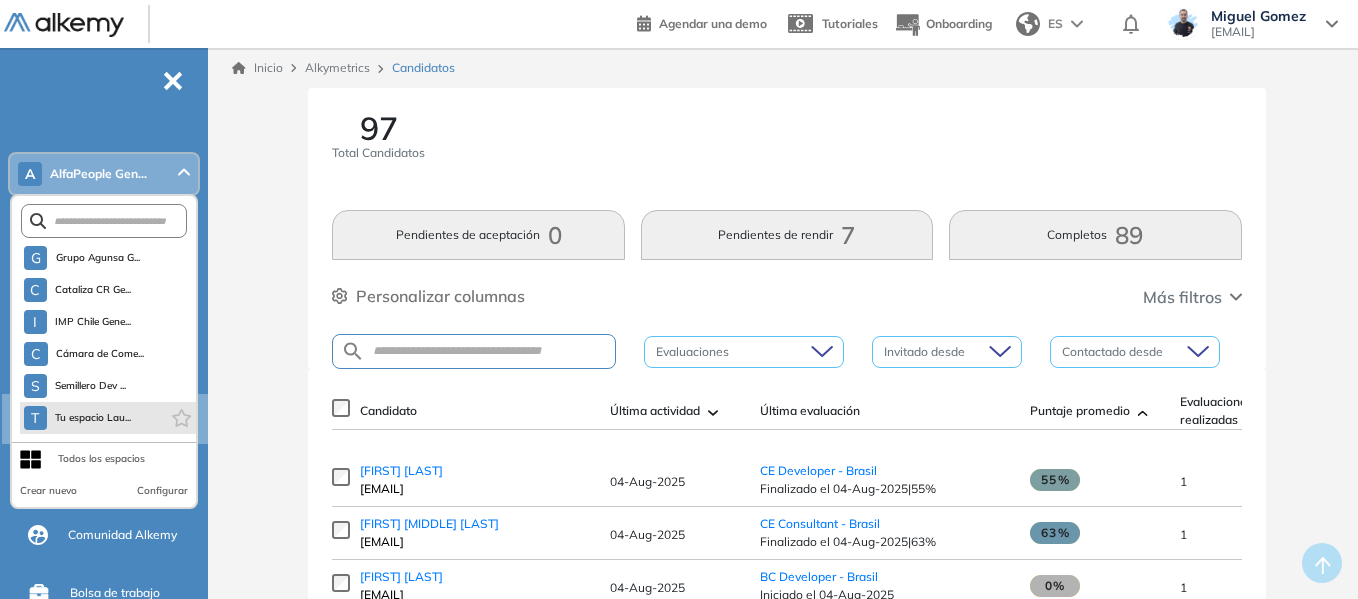 click on "T Tu espacio Lau..." at bounding box center (108, 418) 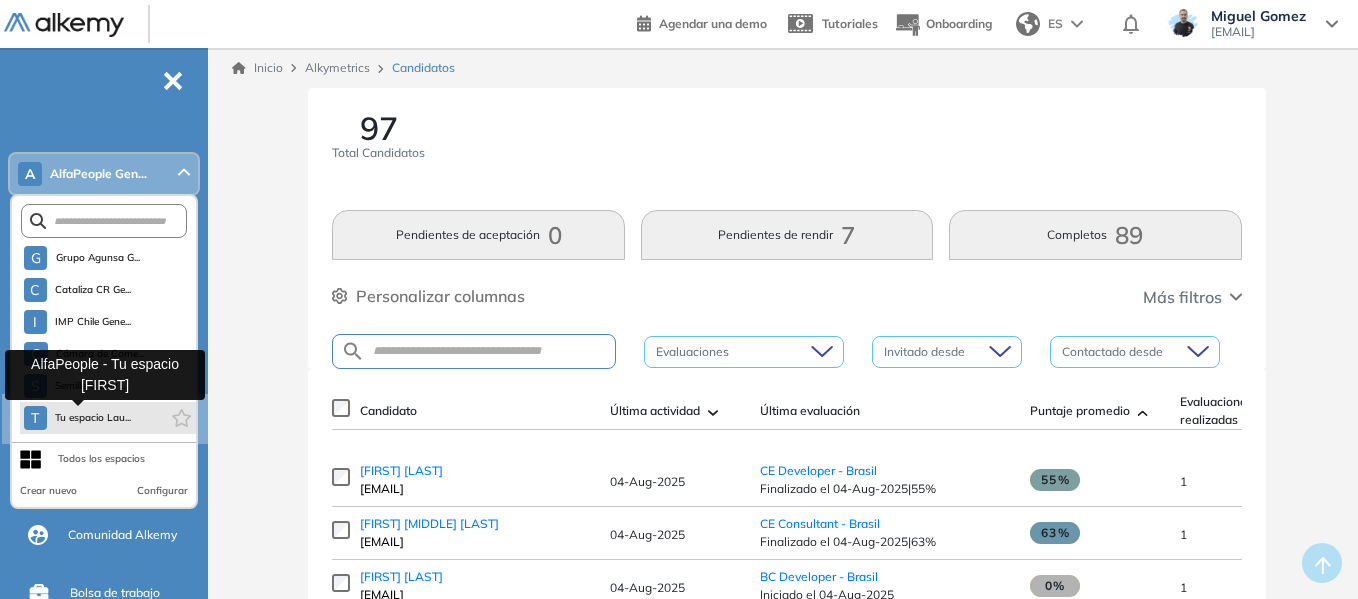 click on "T Tu espacio Lau..." at bounding box center (78, 418) 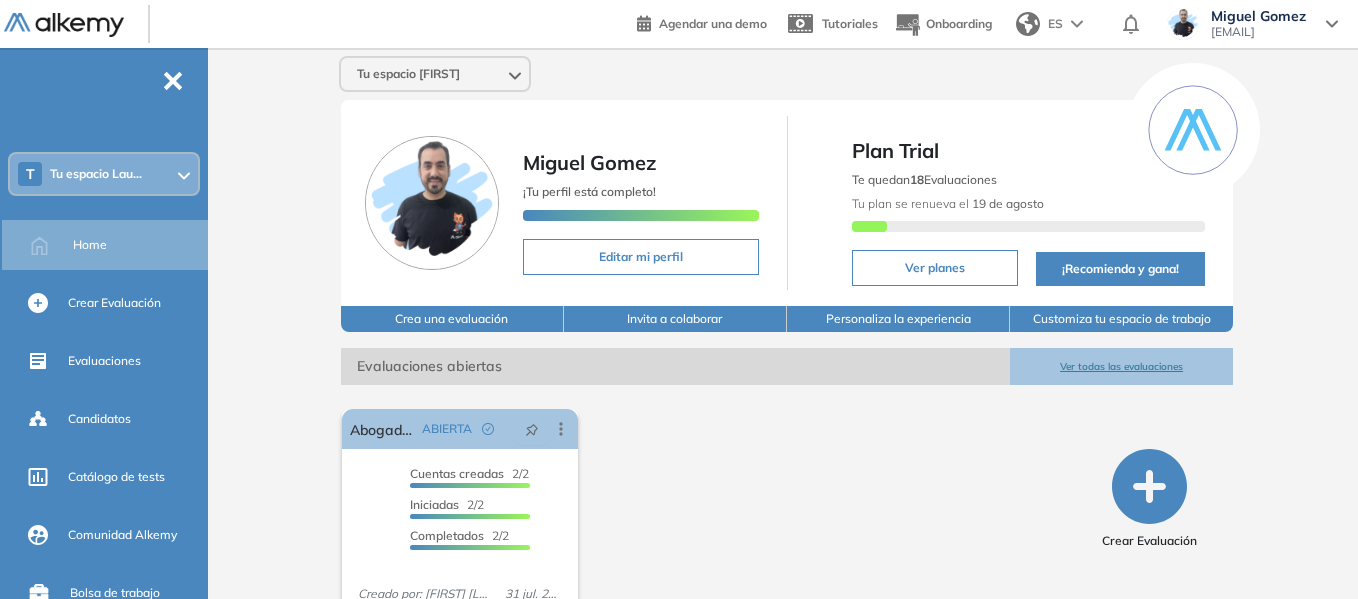 scroll, scrollTop: 76, scrollLeft: 0, axis: vertical 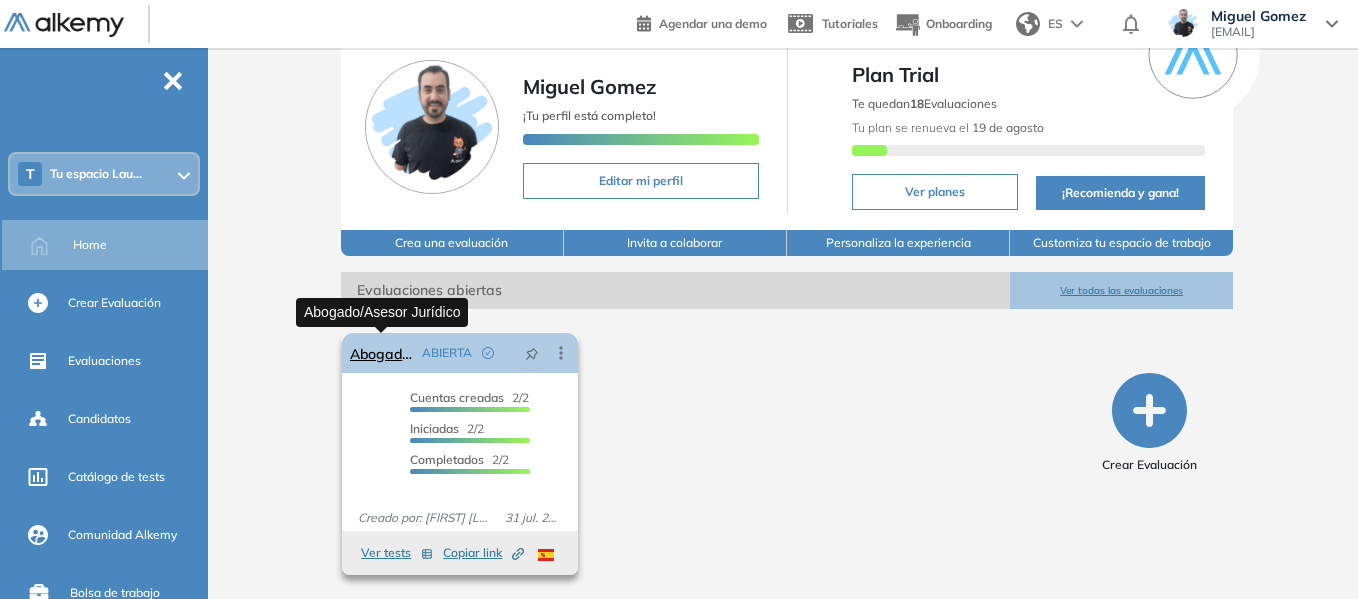 click on "Abogado/Asesor Jurídico" at bounding box center (382, 353) 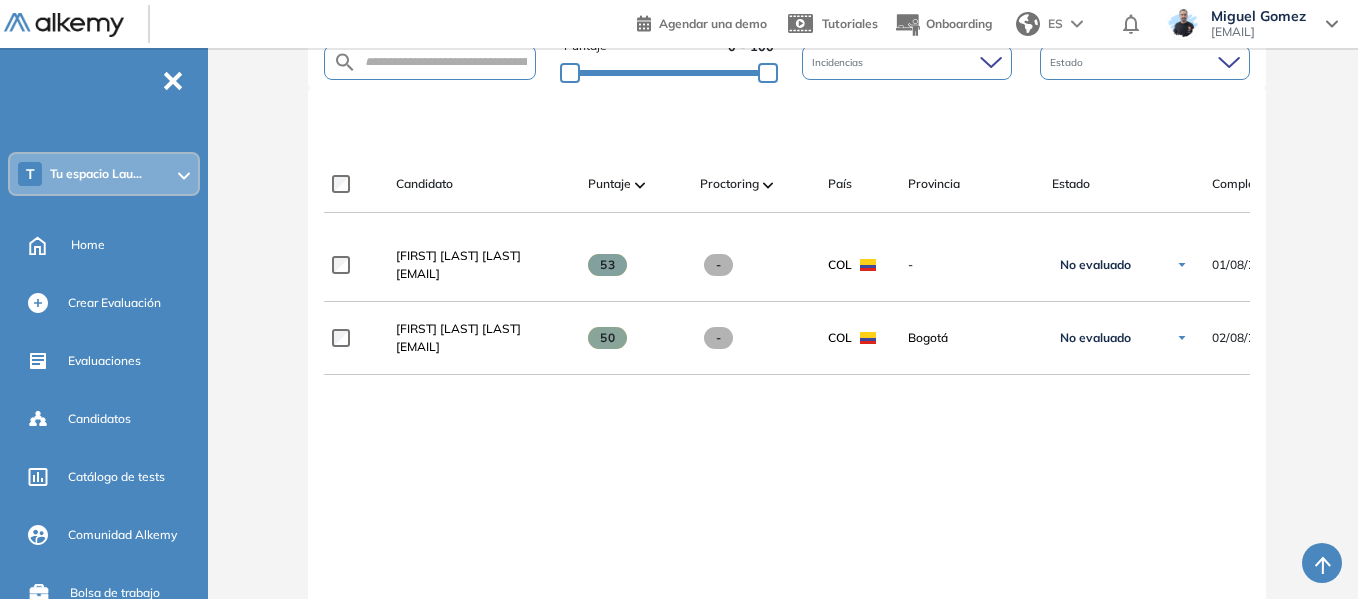 scroll, scrollTop: 467, scrollLeft: 0, axis: vertical 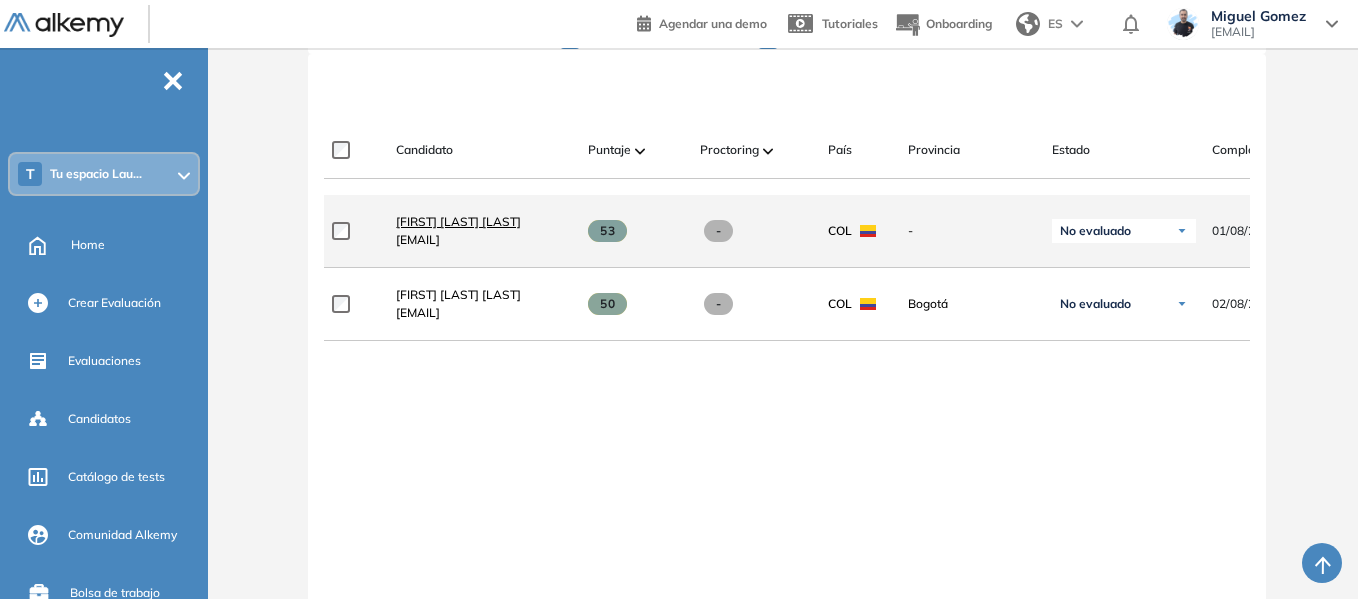 click on "Andrea Quiroga Gómez" at bounding box center [458, 221] 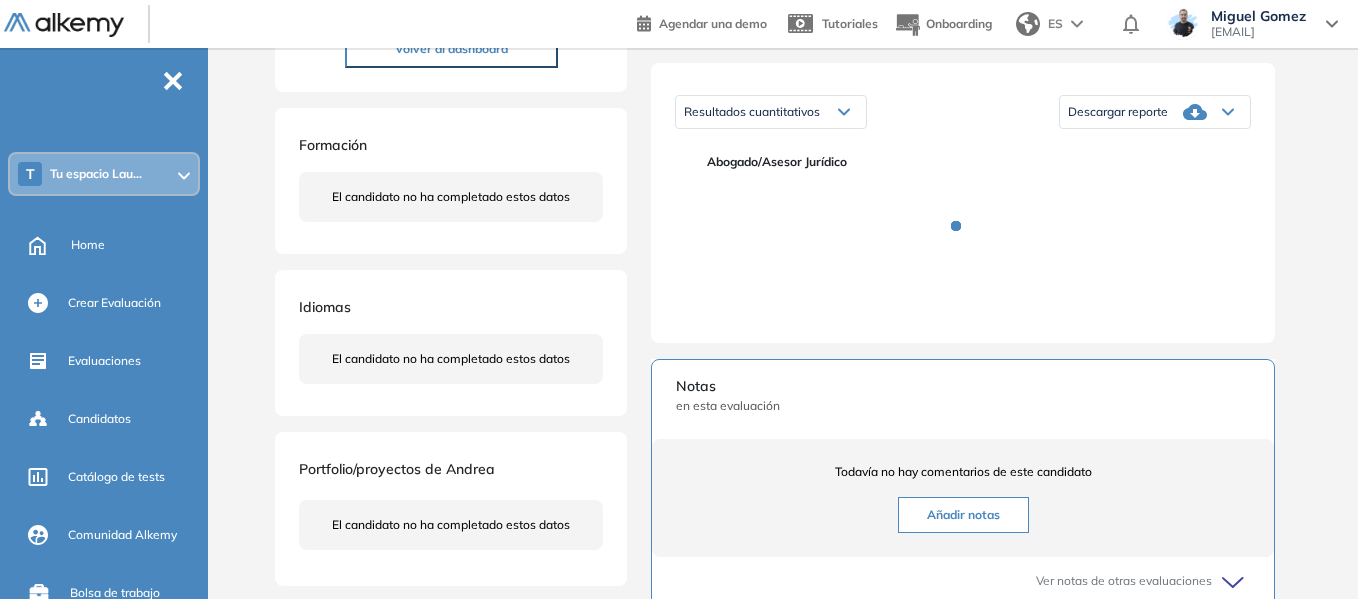 scroll, scrollTop: 300, scrollLeft: 0, axis: vertical 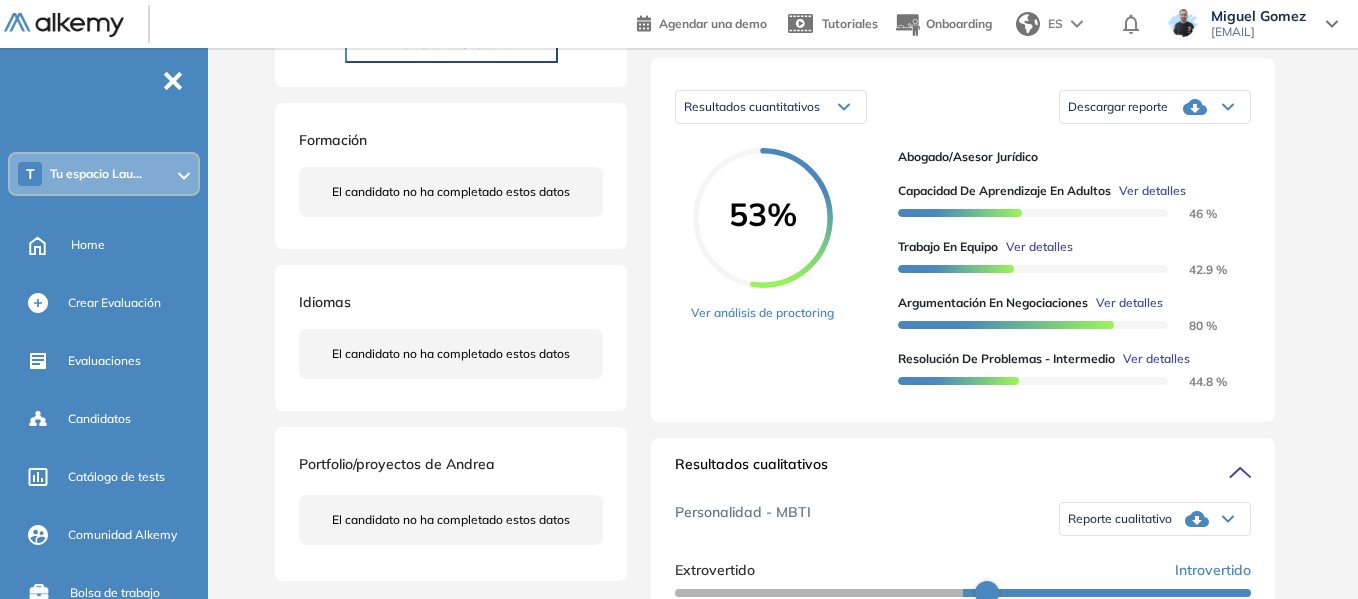 click 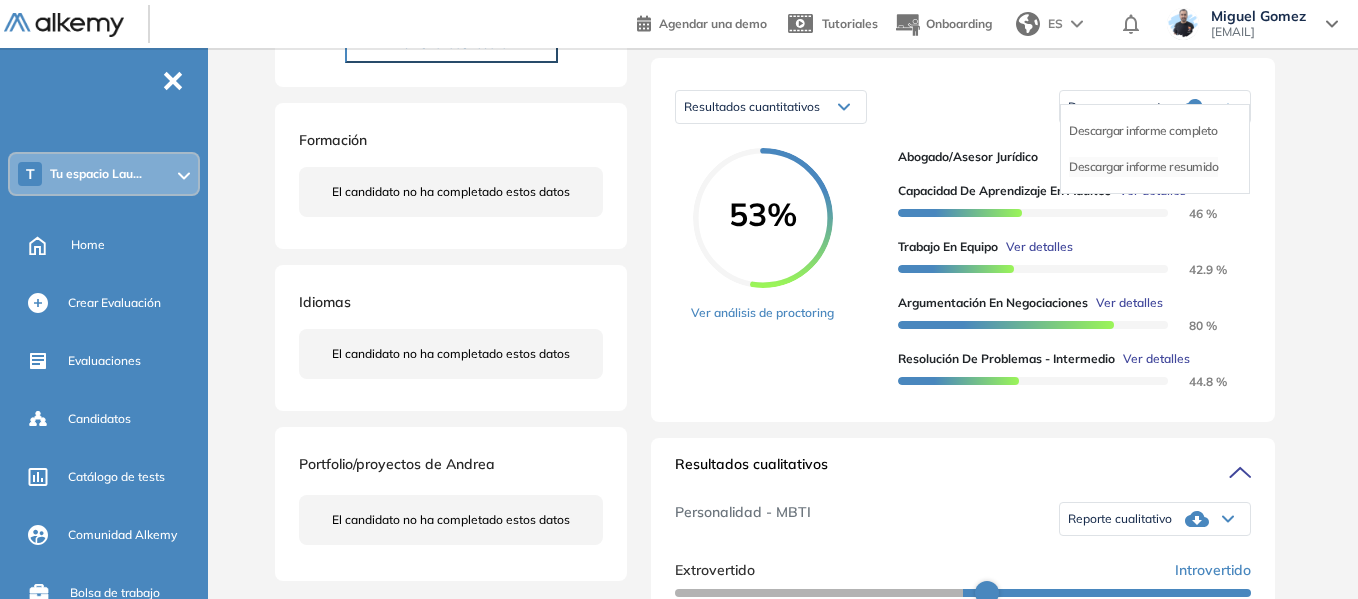 click on "Descargar informe resumido" at bounding box center (1143, 167) 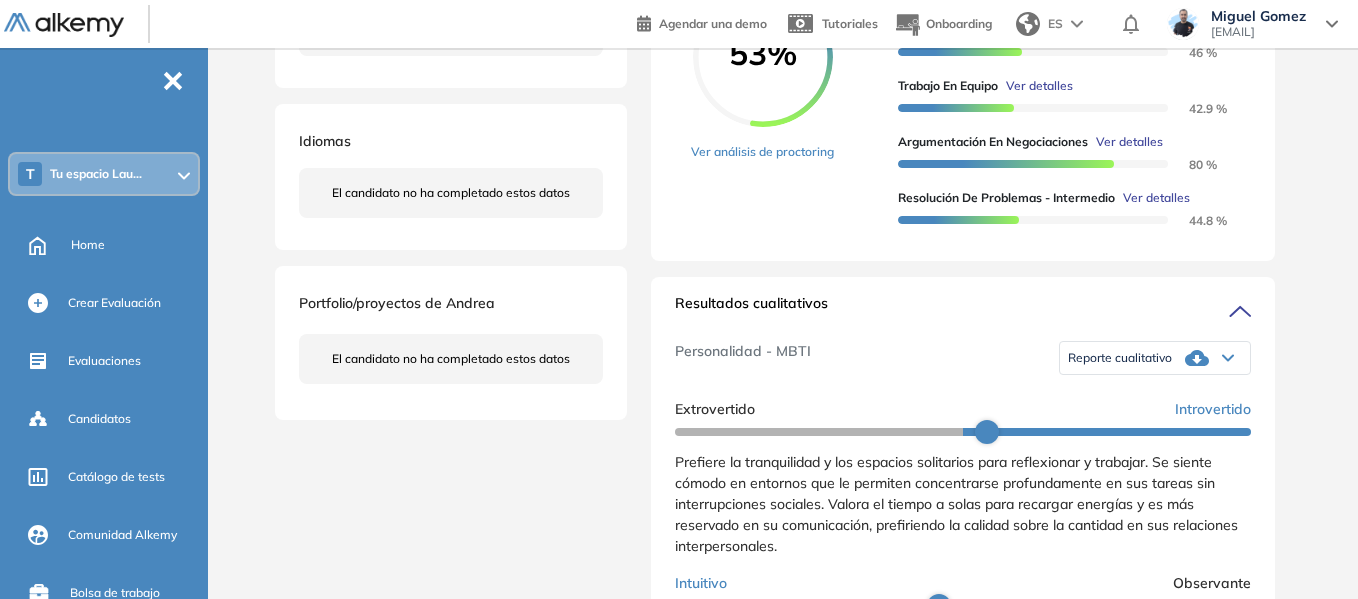 scroll, scrollTop: 500, scrollLeft: 0, axis: vertical 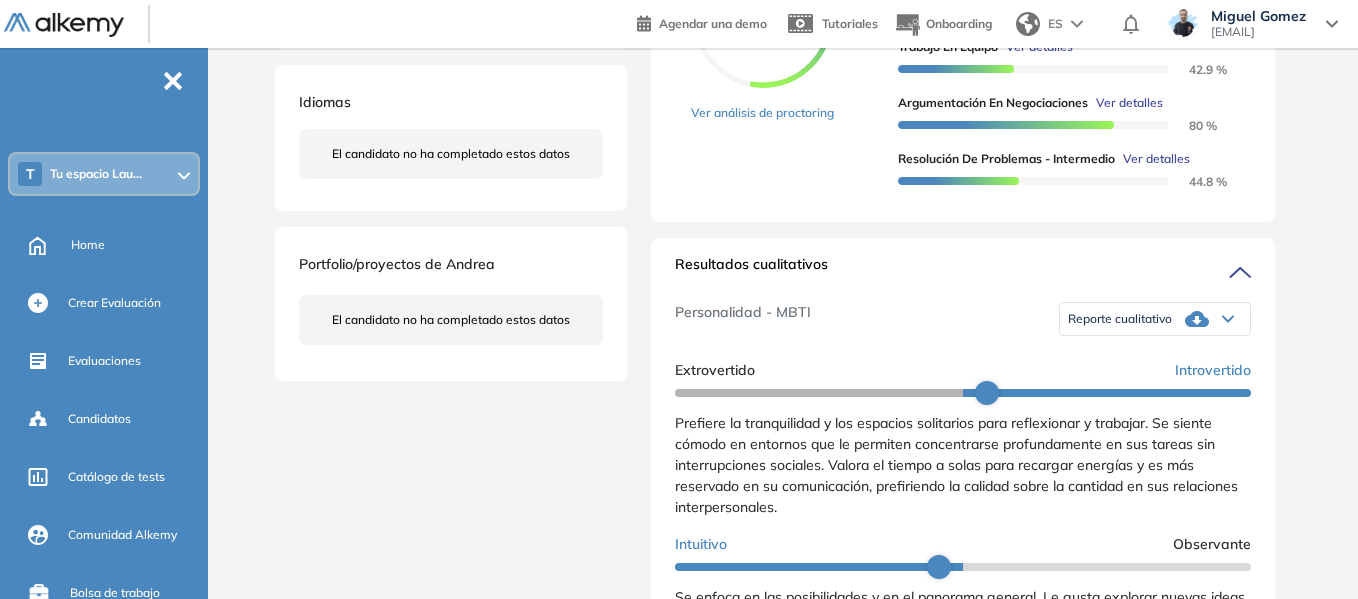 click on "Duración :  00:00:00 Cantidad de preguntas:   Correcta Parcialmente correcta Incorrecta Neutra Saltada Cerrar ¿Eliminar talento? Si lo haces, no podrás recuperar sus datos. Podrás volver a invitarlo por email, no por link. Entendido Andrea   Quiroga Gómez 0 . Abogado/Asesor Jurídico quirogagomezandrea@gmail.com Colombia Volver al dashboard Formación El candidato no ha completado estos datos Idiomas El candidato no ha completado estos datos Portfolio/proyectos de Andrea El candidato no ha completado estos datos Evaluaciones y challenges en los que participó el candidato 53% Abogado/Asesor Juríd... Abogado/Asesor Jurídico Invitado el 01/08/2025 | Rindió el 01/08/2025 Estado de la evaluación No evaluado No evaluado Evaluado A entrevistar Entrevistado Finalista Oferta enviada Oferta rechazada Sin respuesta Rechazado Contratado Resultados cuantitativos Resultados cuantitativos Resultados relativos Descargar reporte Descargar informe completo Descargar informe resumido 53% Ver análisis de proctoring" at bounding box center (787, 474) 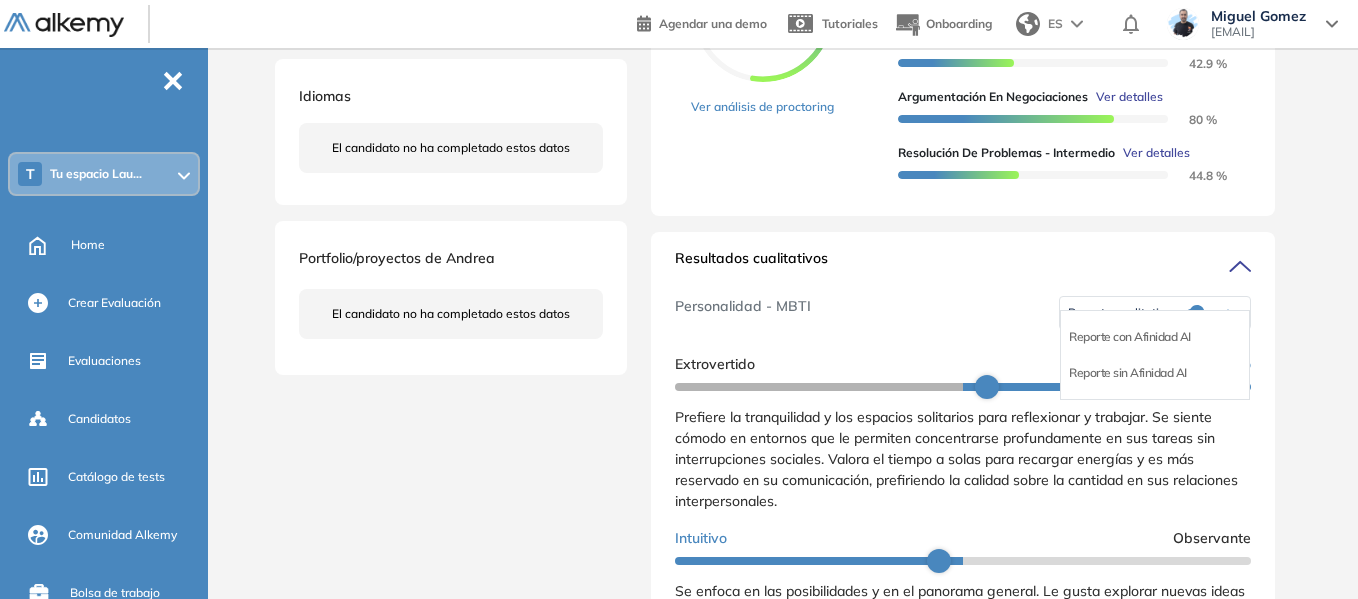 scroll, scrollTop: 500, scrollLeft: 0, axis: vertical 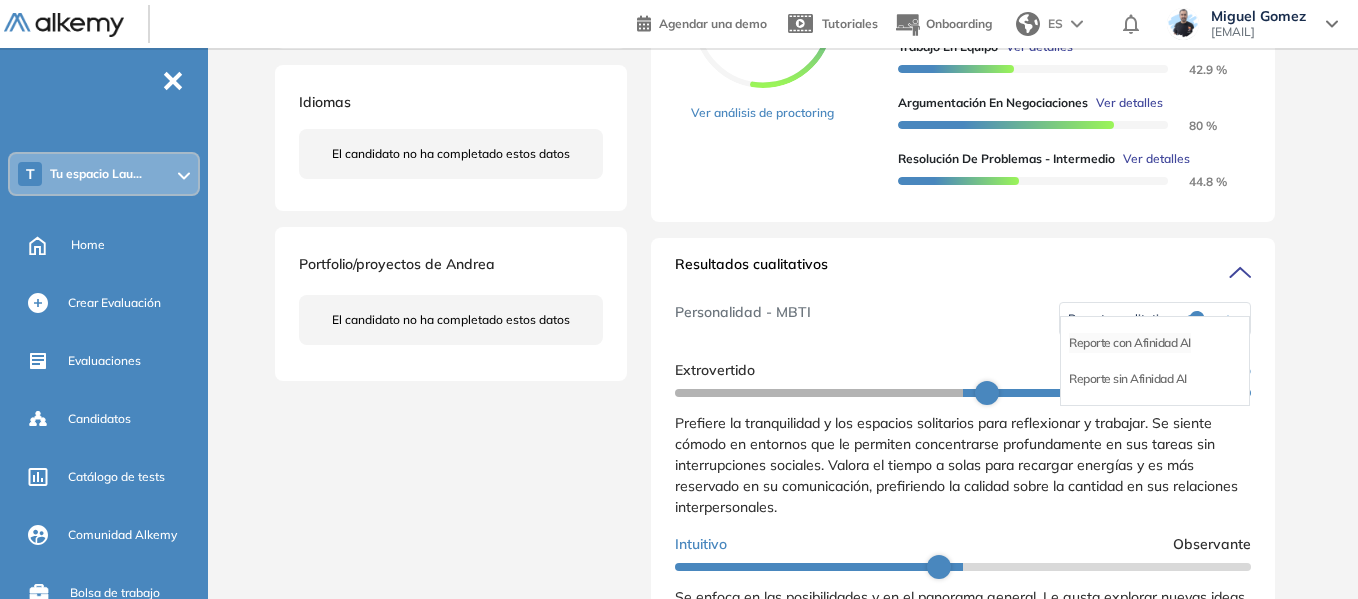 click on "Reporte con Afinidad AI" at bounding box center (1130, 343) 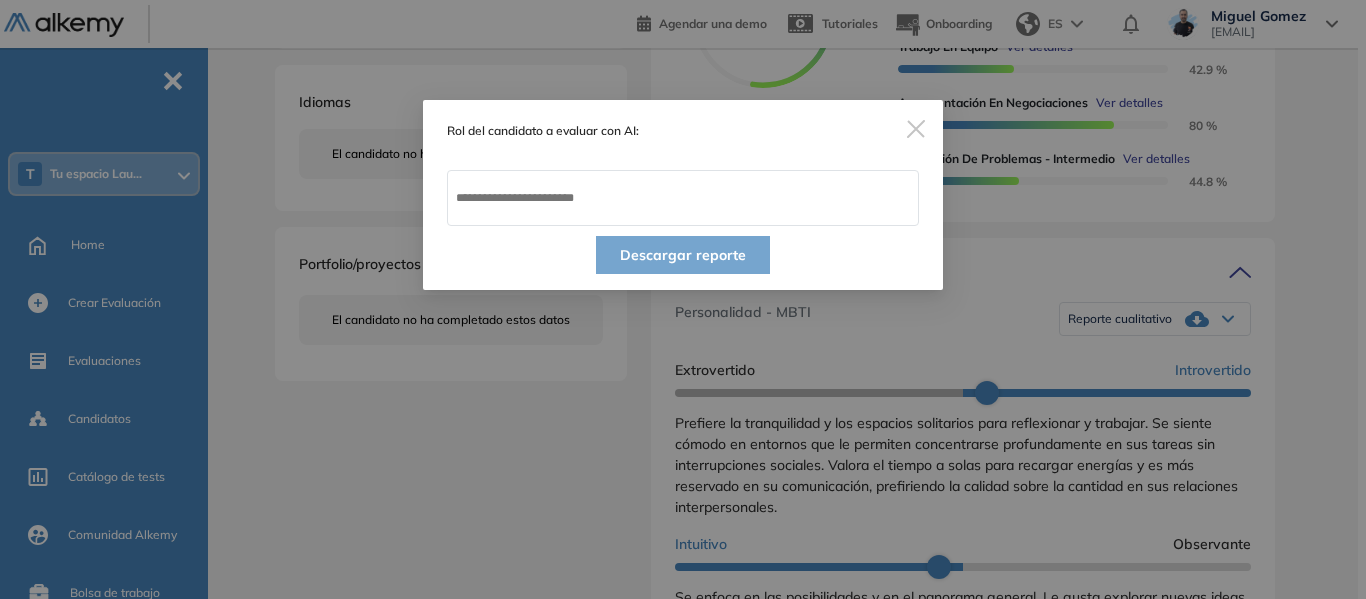 click at bounding box center (916, 127) 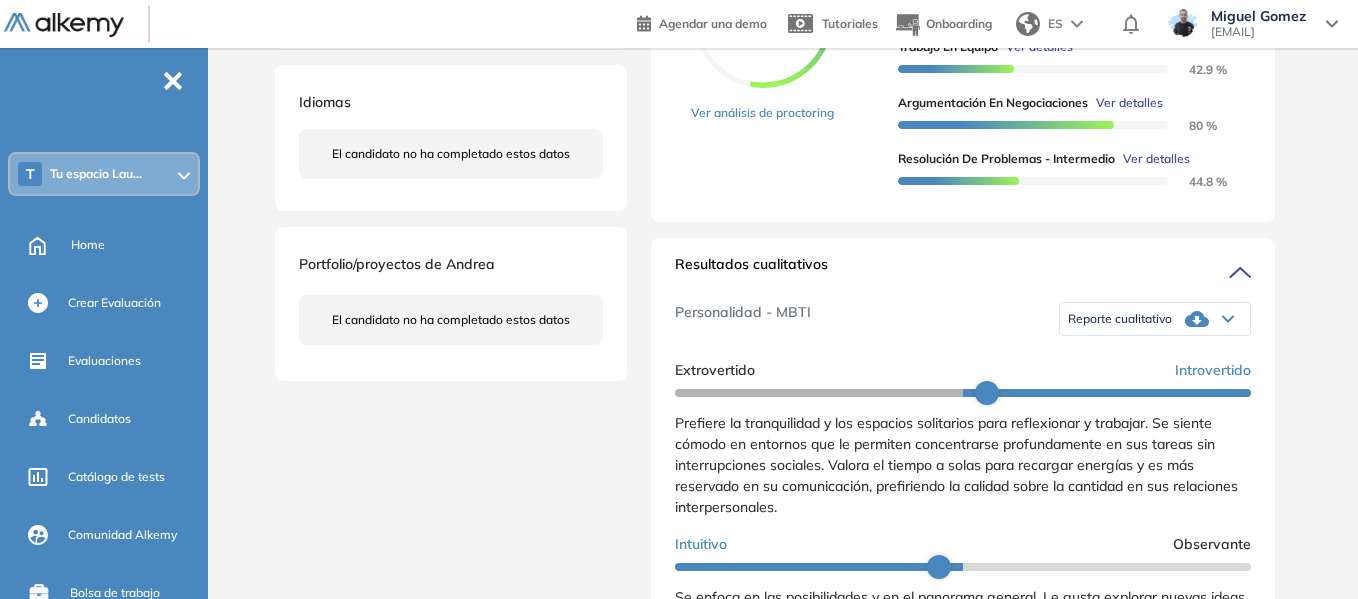 click 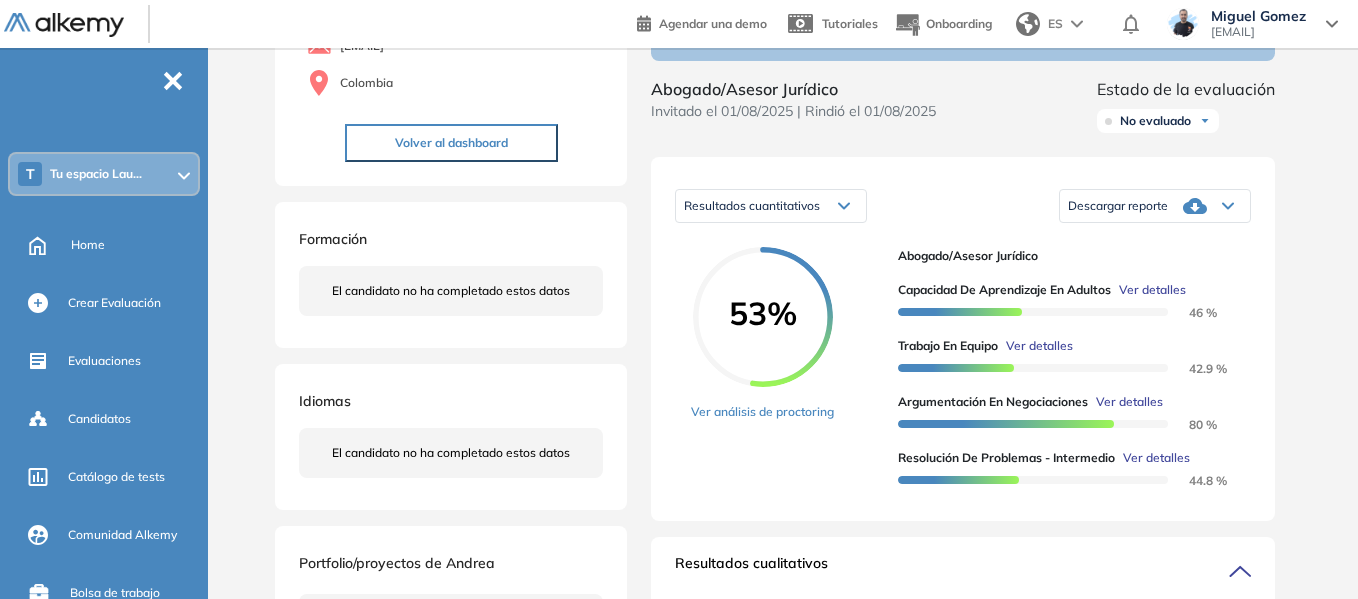 scroll, scrollTop: 200, scrollLeft: 0, axis: vertical 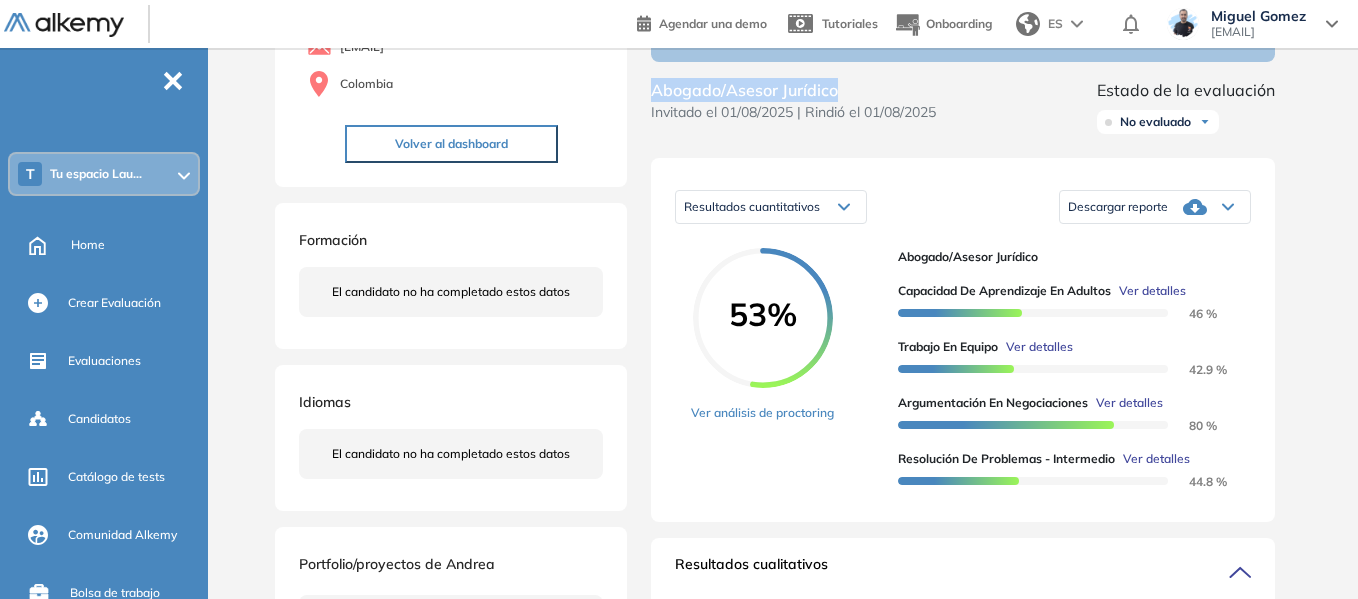 drag, startPoint x: 652, startPoint y: 110, endPoint x: 850, endPoint y: 114, distance: 198.0404 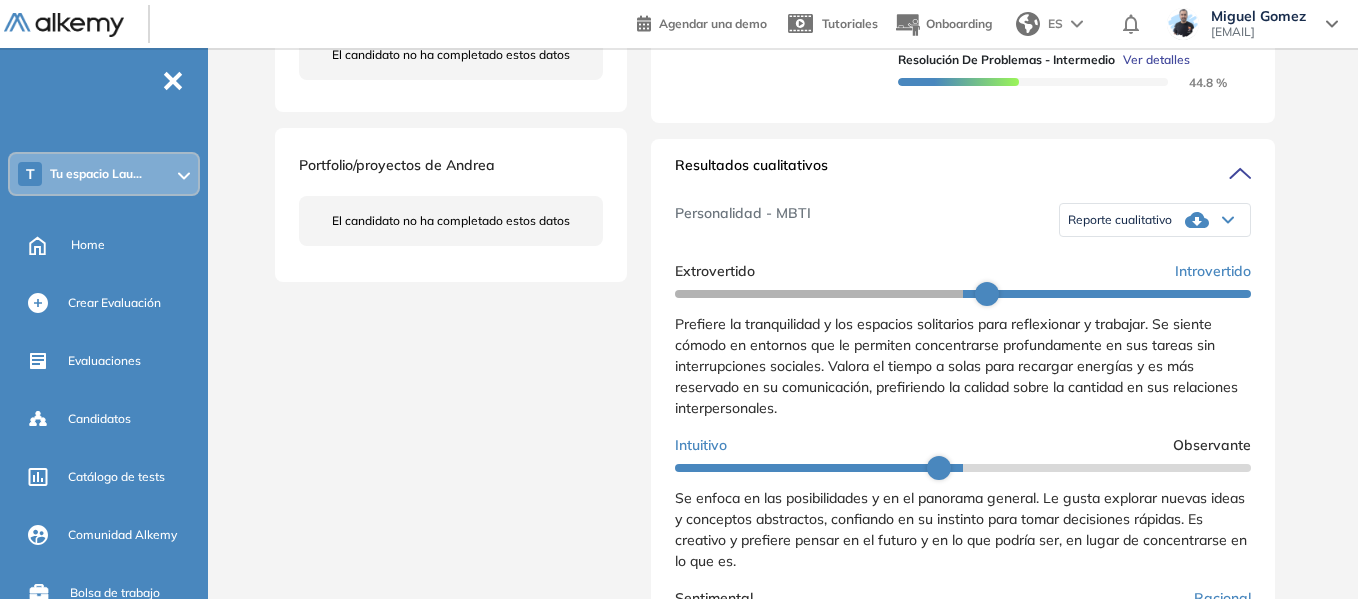 scroll, scrollTop: 600, scrollLeft: 0, axis: vertical 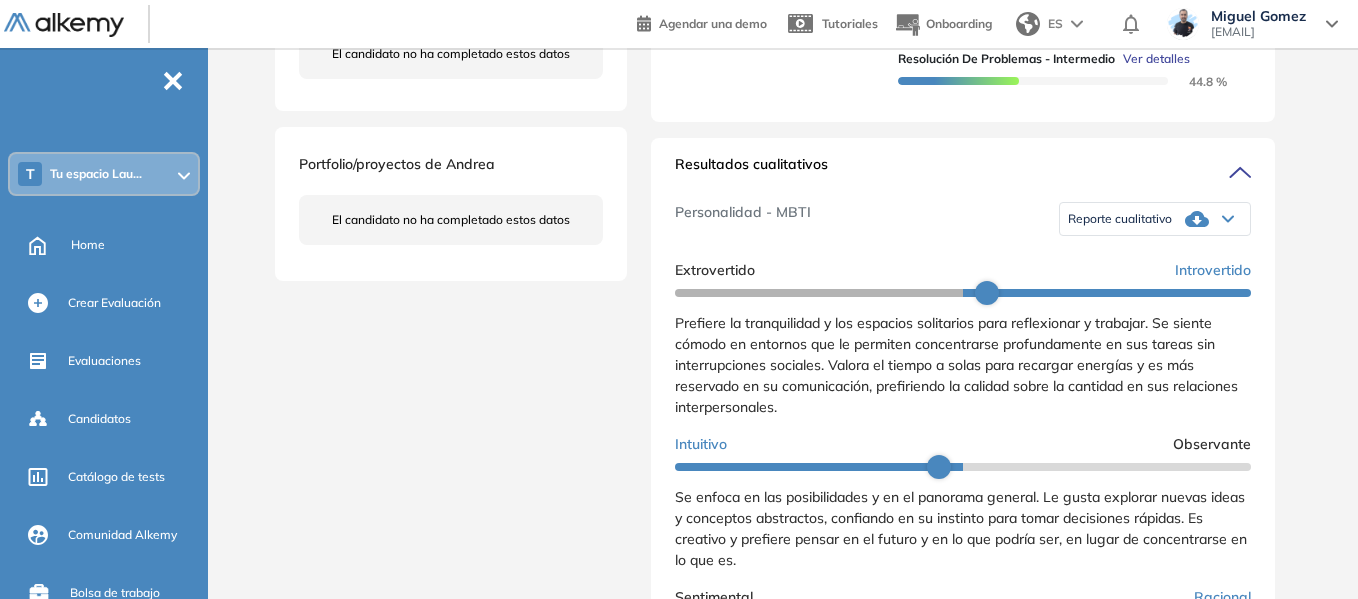 click on "Reporte cualitativo" at bounding box center [1120, 219] 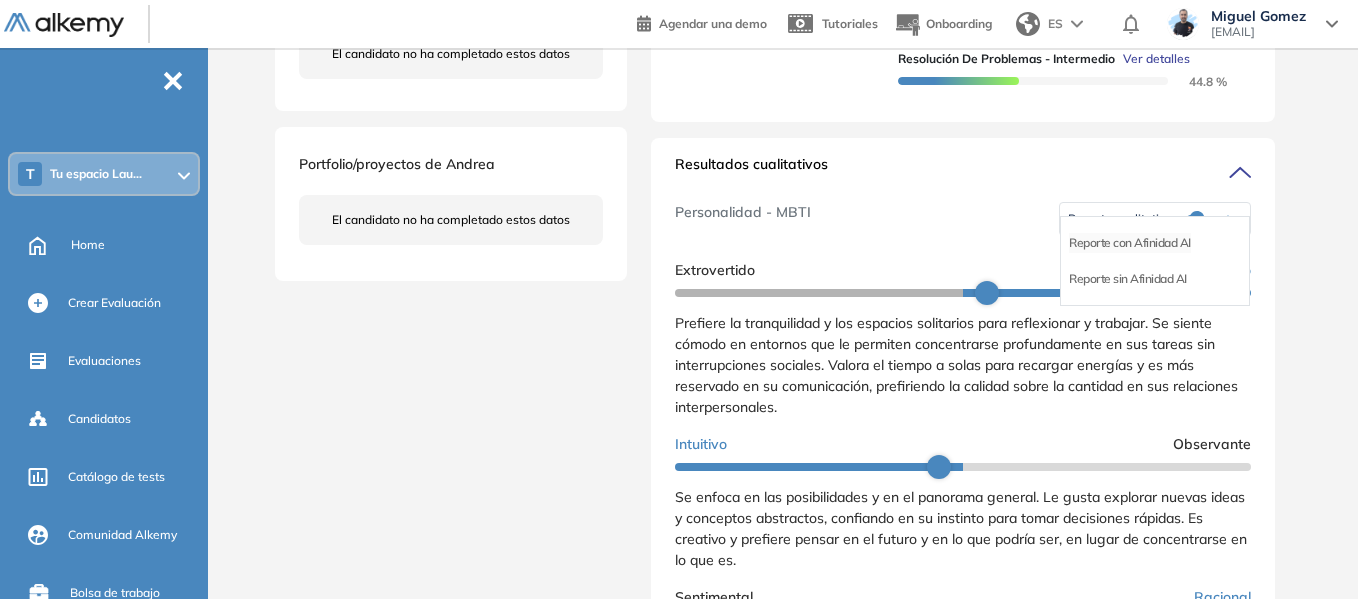 click on "Reporte con Afinidad AI" at bounding box center [1130, 243] 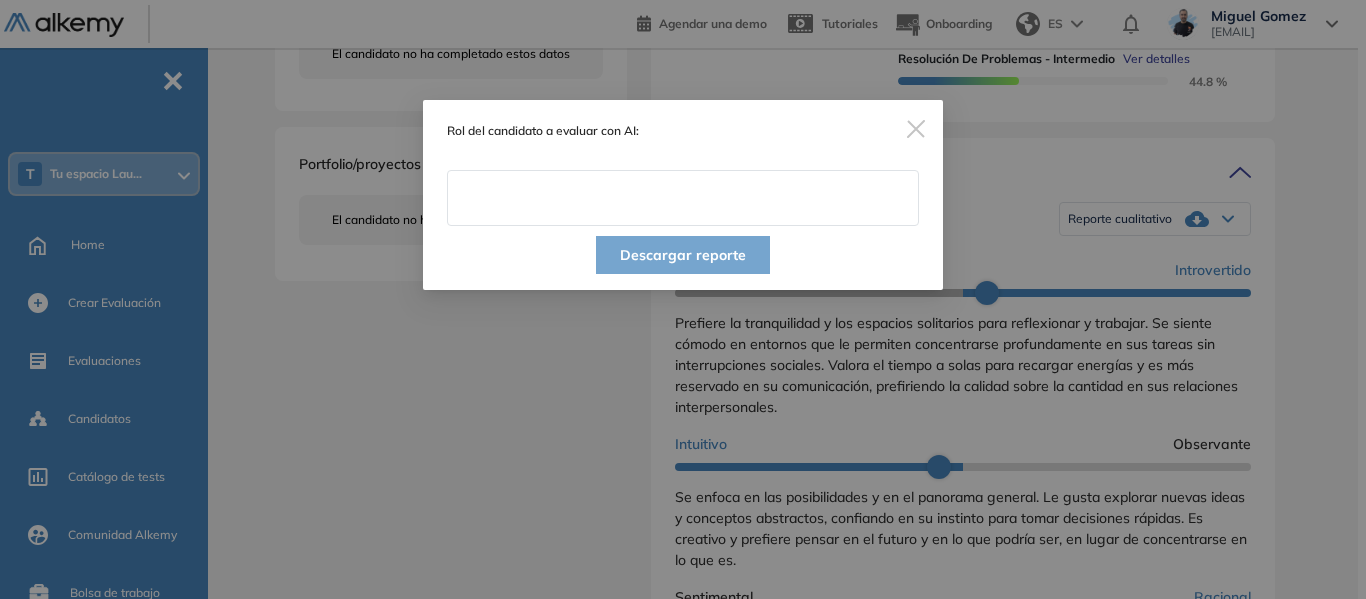 click at bounding box center (683, 198) 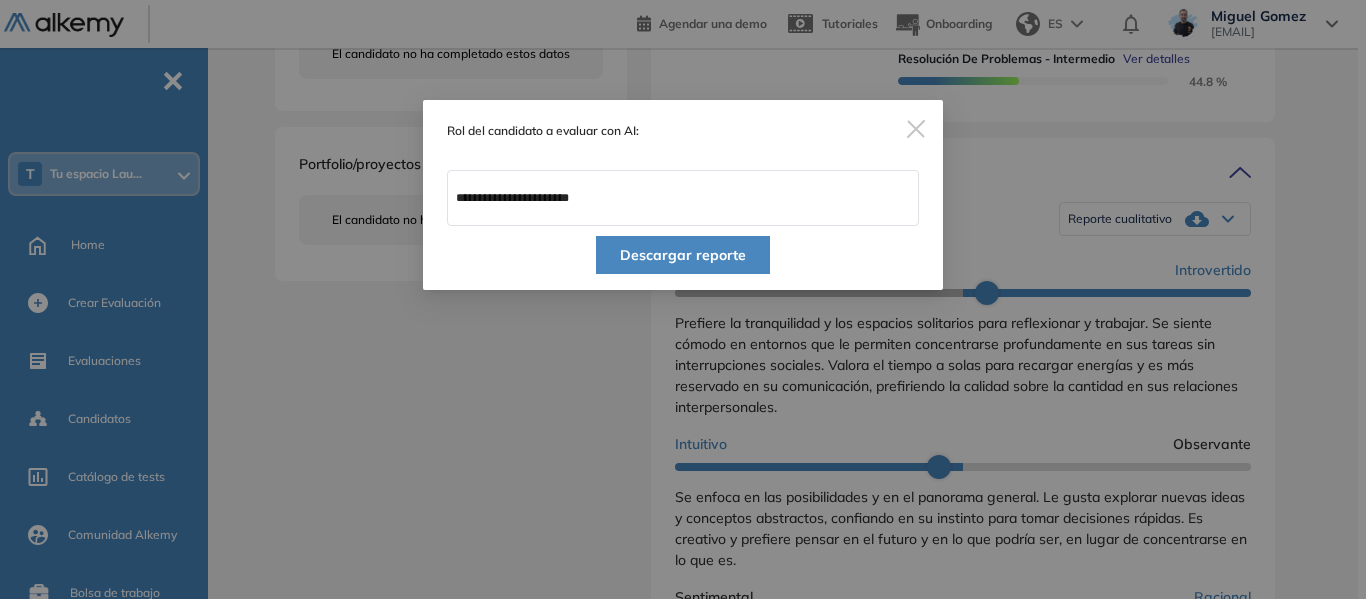 click on "**********" at bounding box center (683, 198) 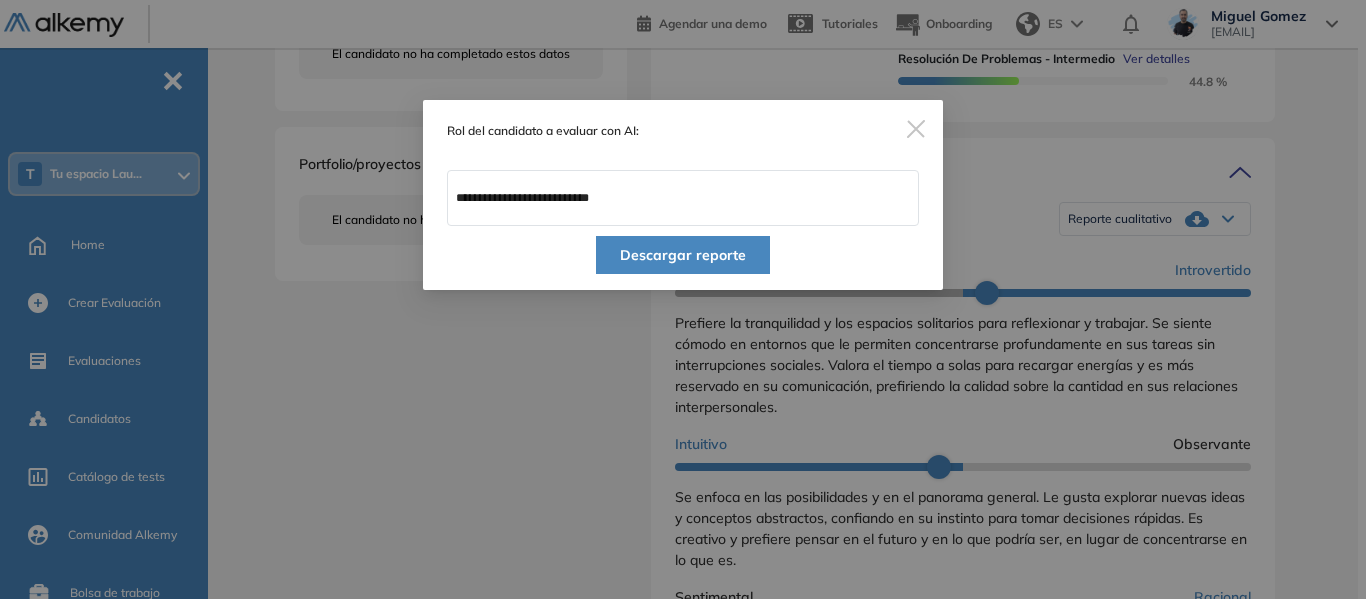 type on "**********" 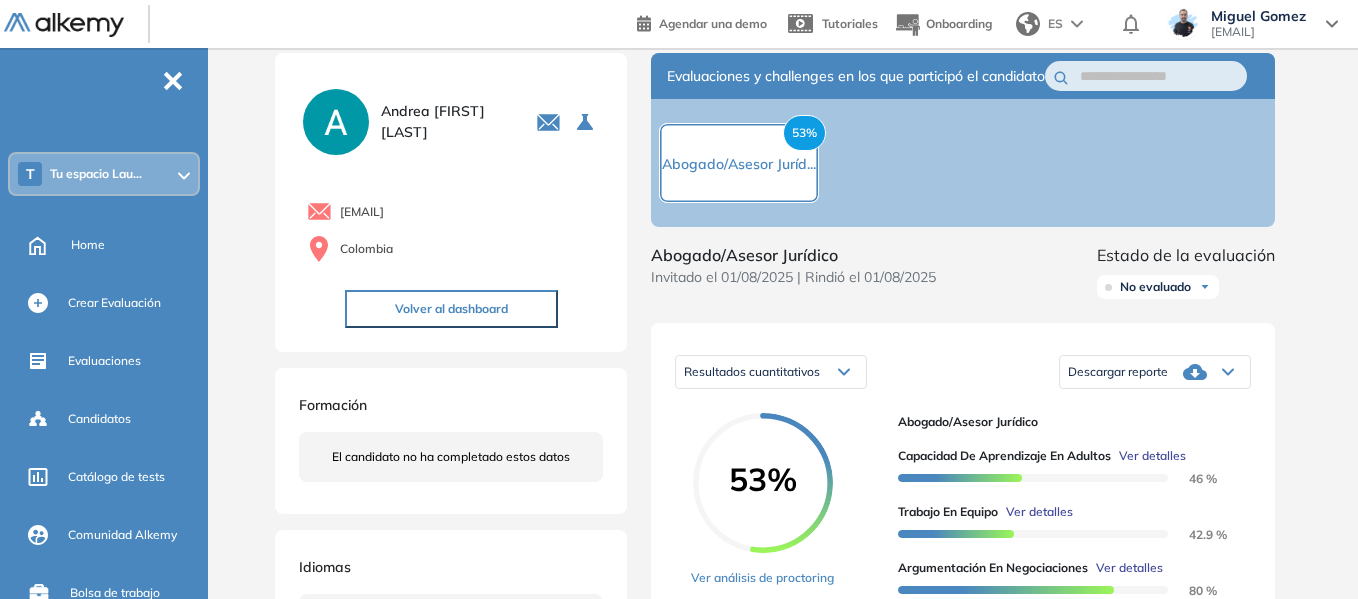scroll, scrollTop: 0, scrollLeft: 0, axis: both 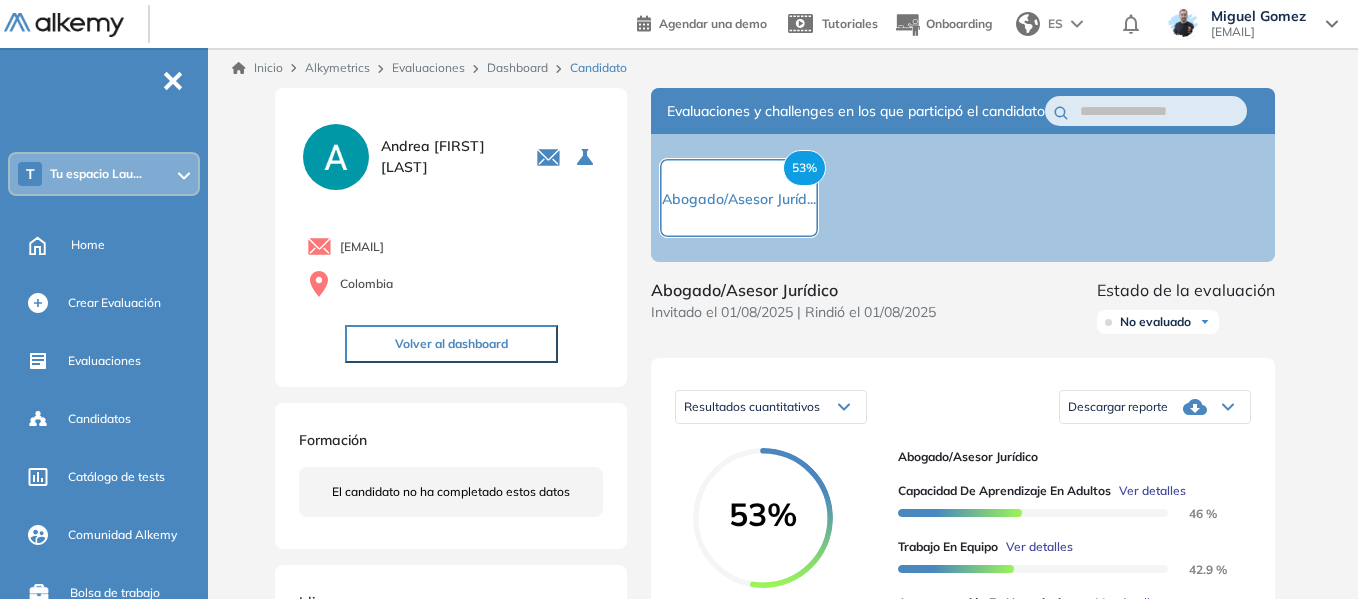 drag, startPoint x: 342, startPoint y: 249, endPoint x: 530, endPoint y: 247, distance: 188.01064 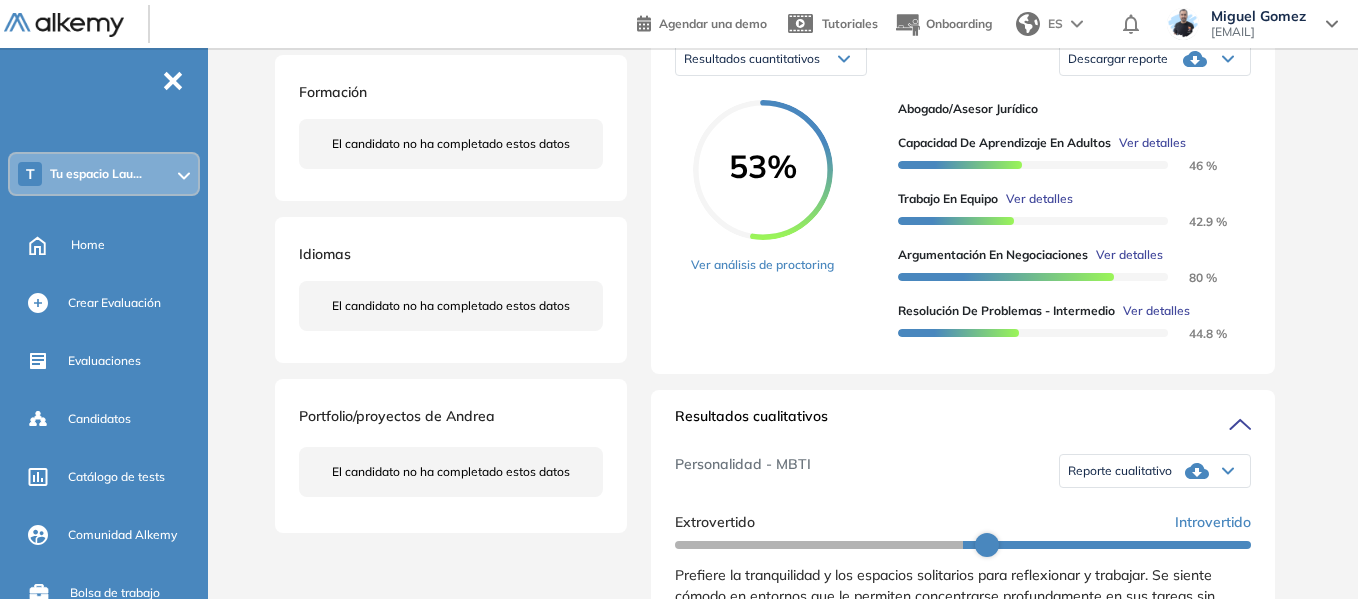scroll, scrollTop: 400, scrollLeft: 0, axis: vertical 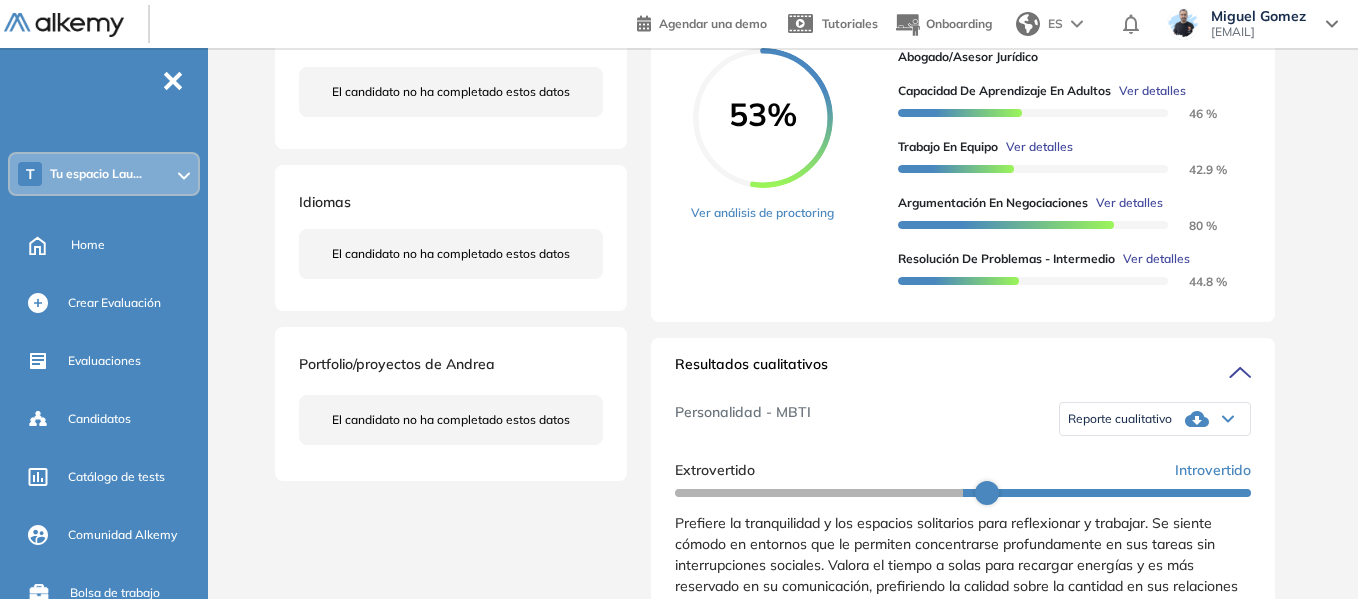 click on "Reporte cualitativo" at bounding box center (1155, 419) 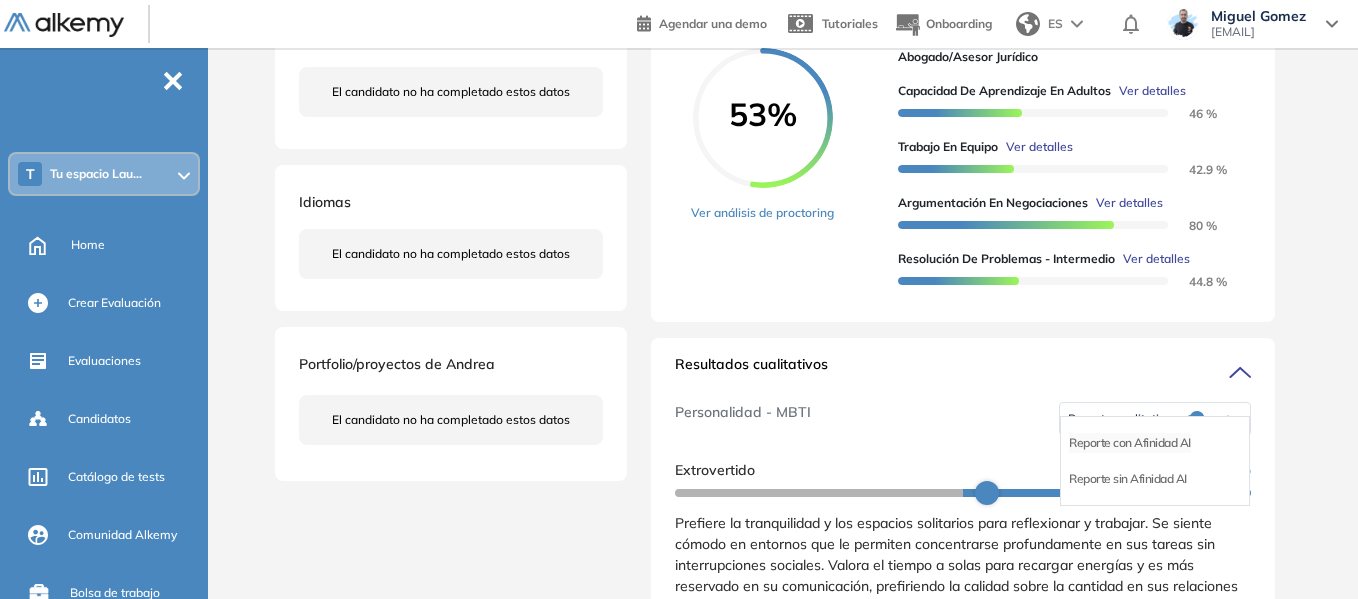 click on "Reporte con Afinidad AI" at bounding box center (1130, 443) 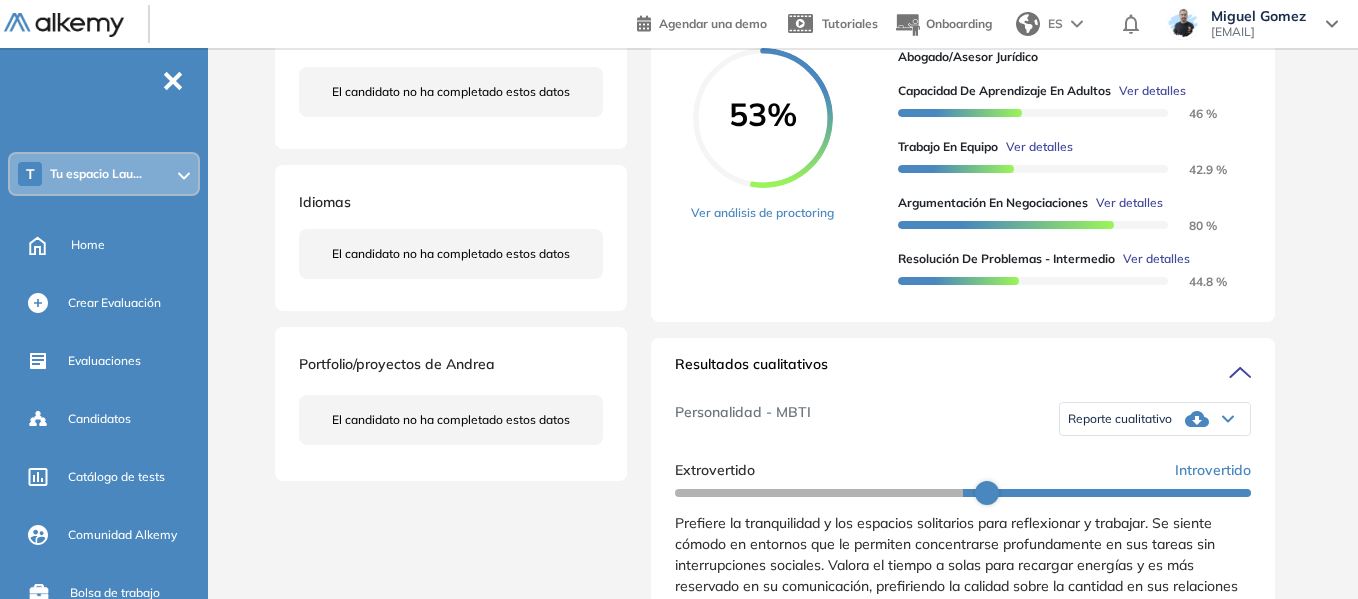 click on "T Tu espacio Lau..." at bounding box center (104, 174) 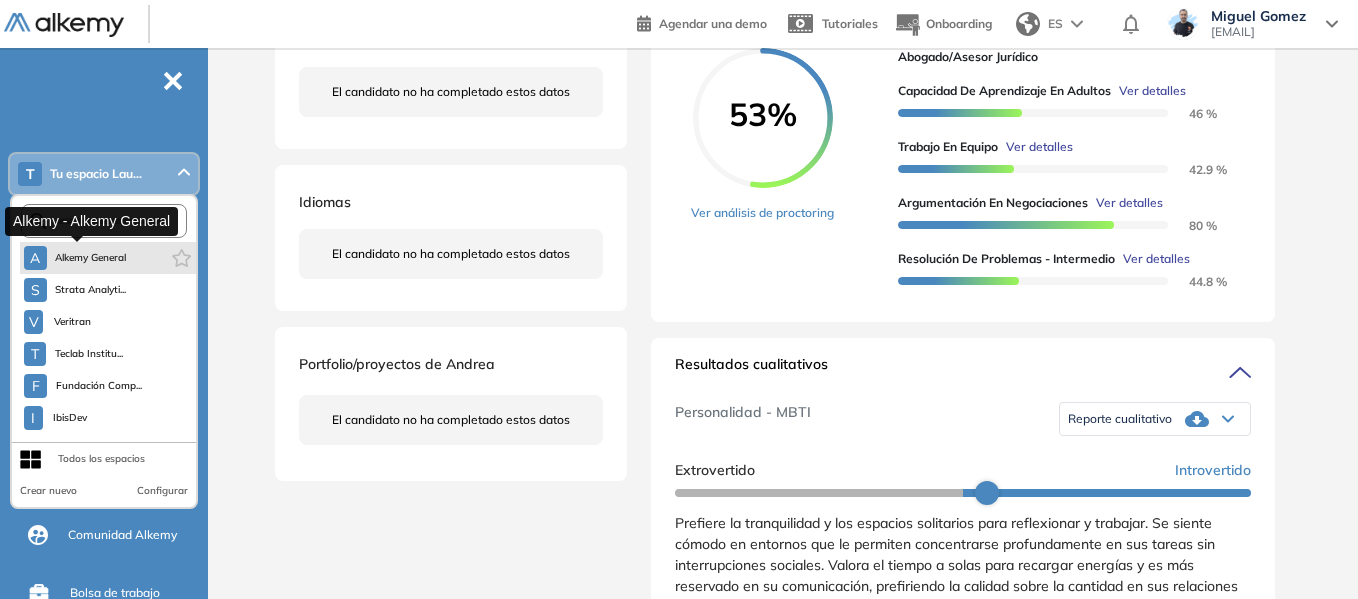 click on "Alkemy General" at bounding box center (91, 258) 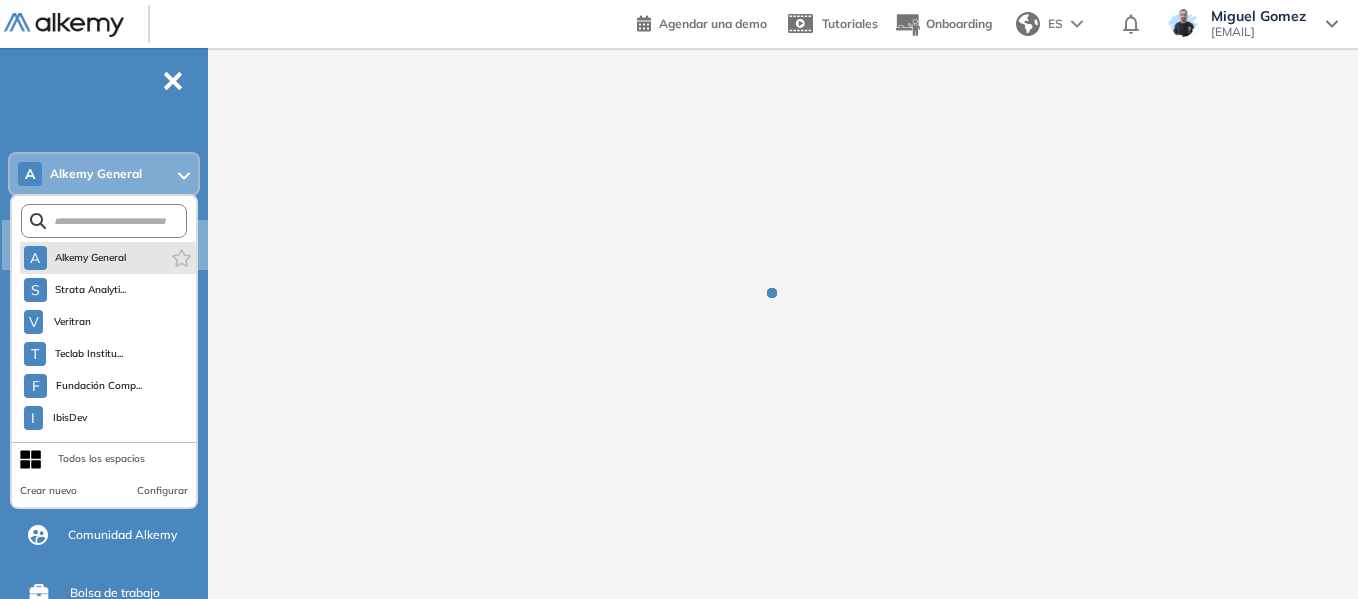 scroll, scrollTop: 0, scrollLeft: 0, axis: both 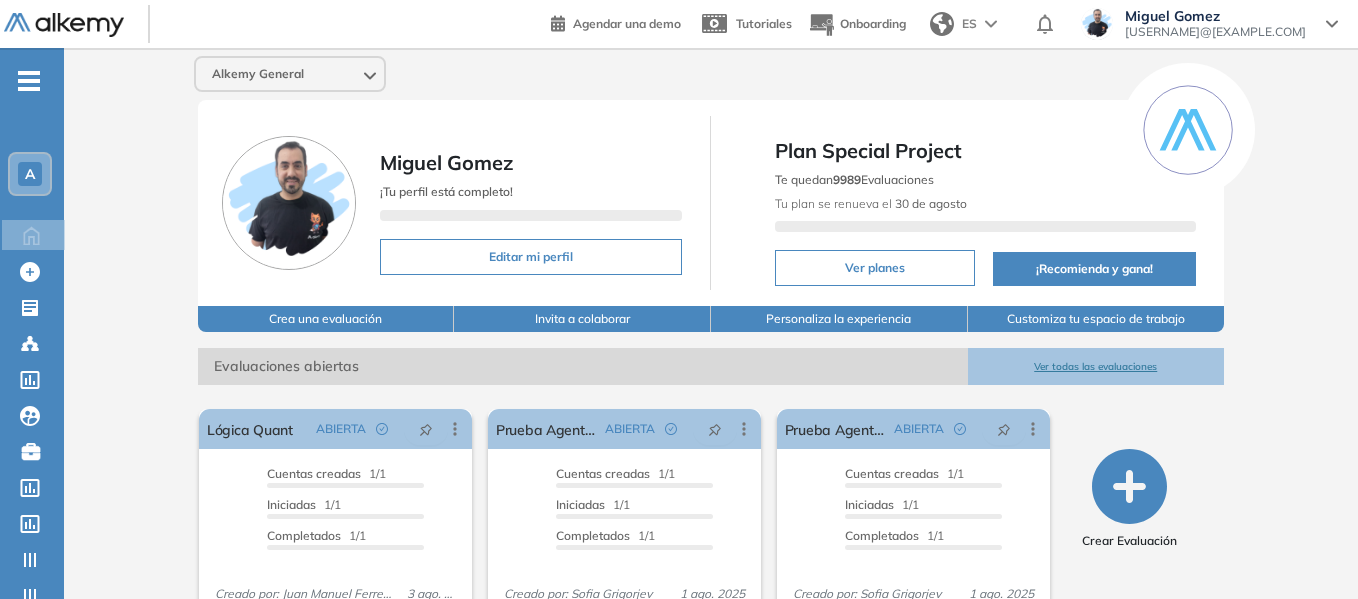 click on "-" at bounding box center (29, 79) 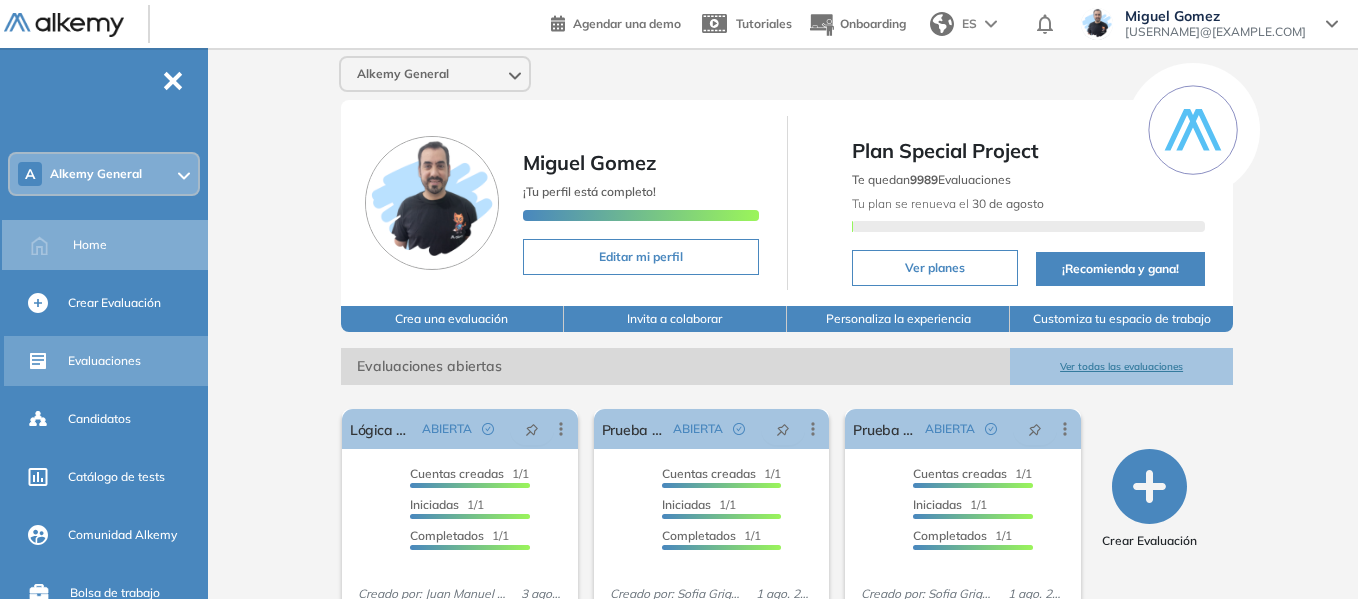 click on "Evaluaciones" at bounding box center [104, 361] 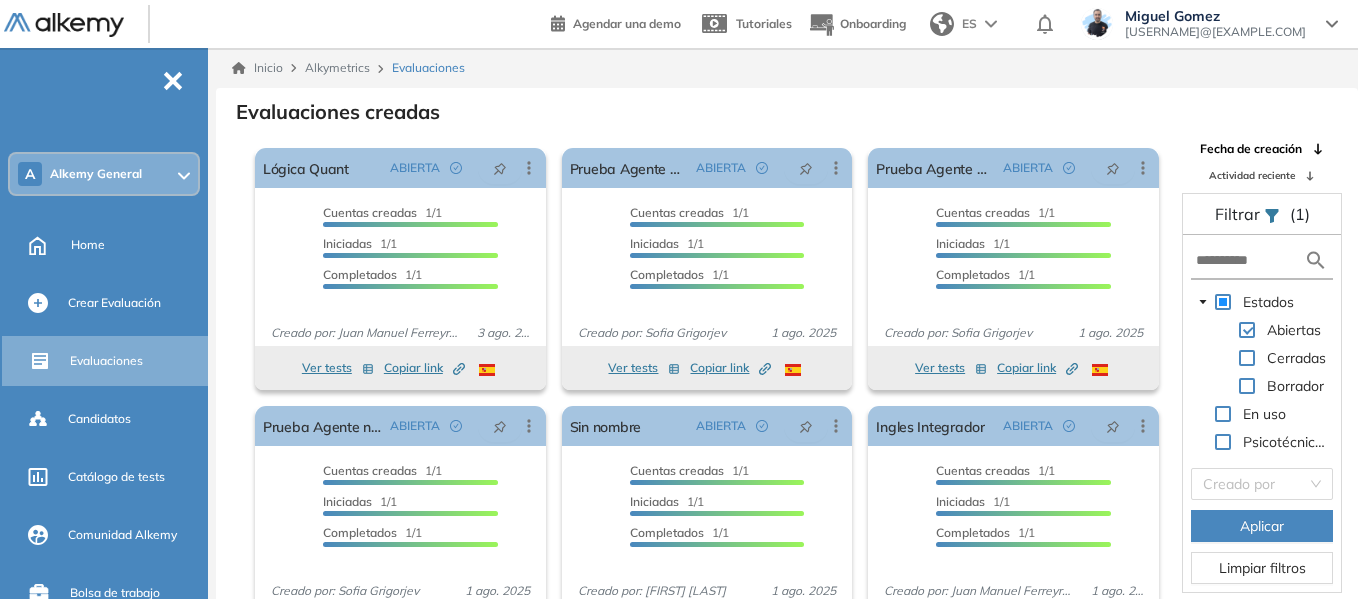 click on "A Alkemy General" at bounding box center (104, 174) 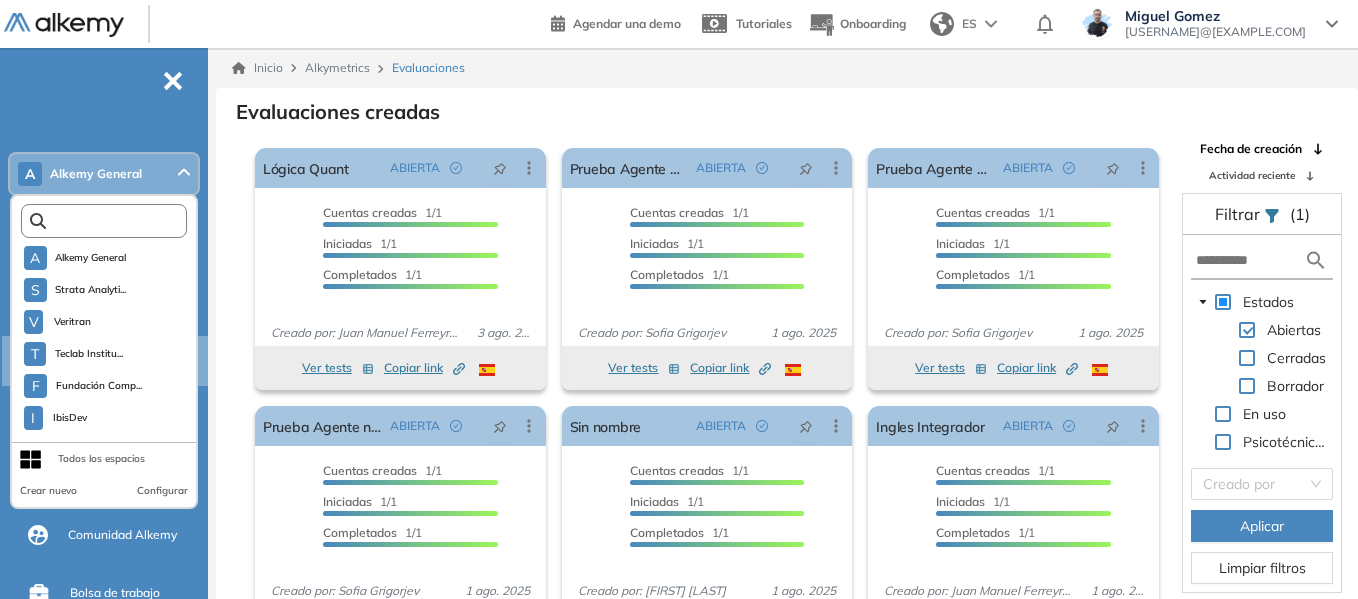 click at bounding box center [108, 221] 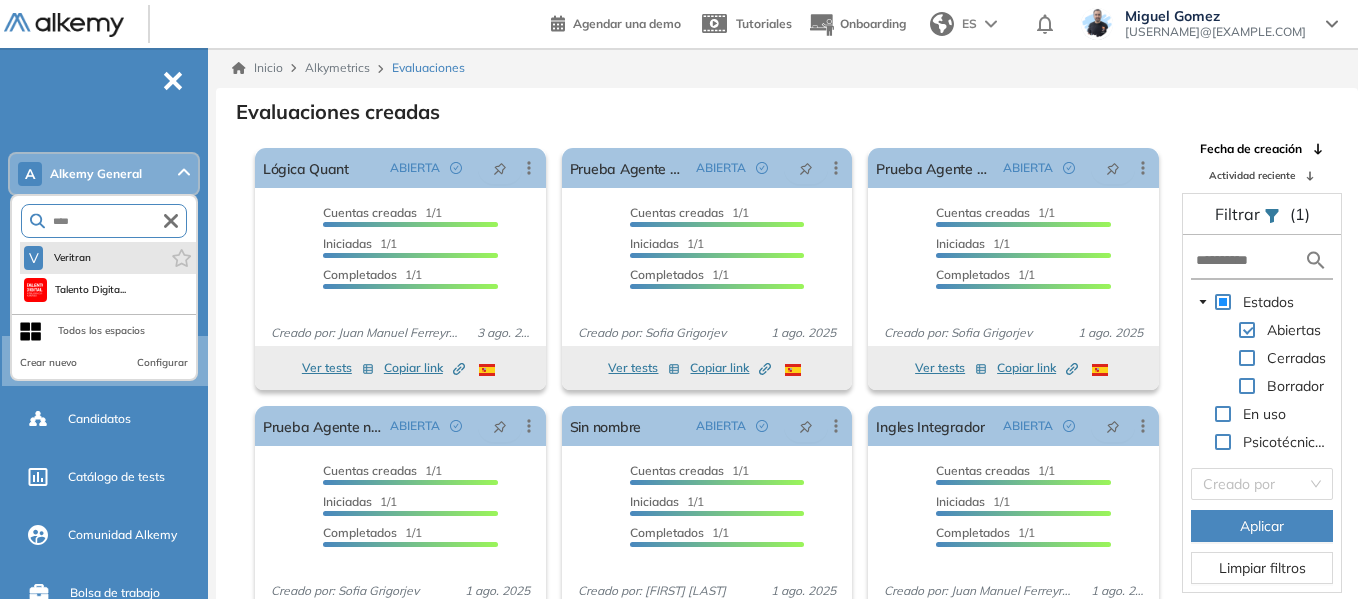 type on "****" 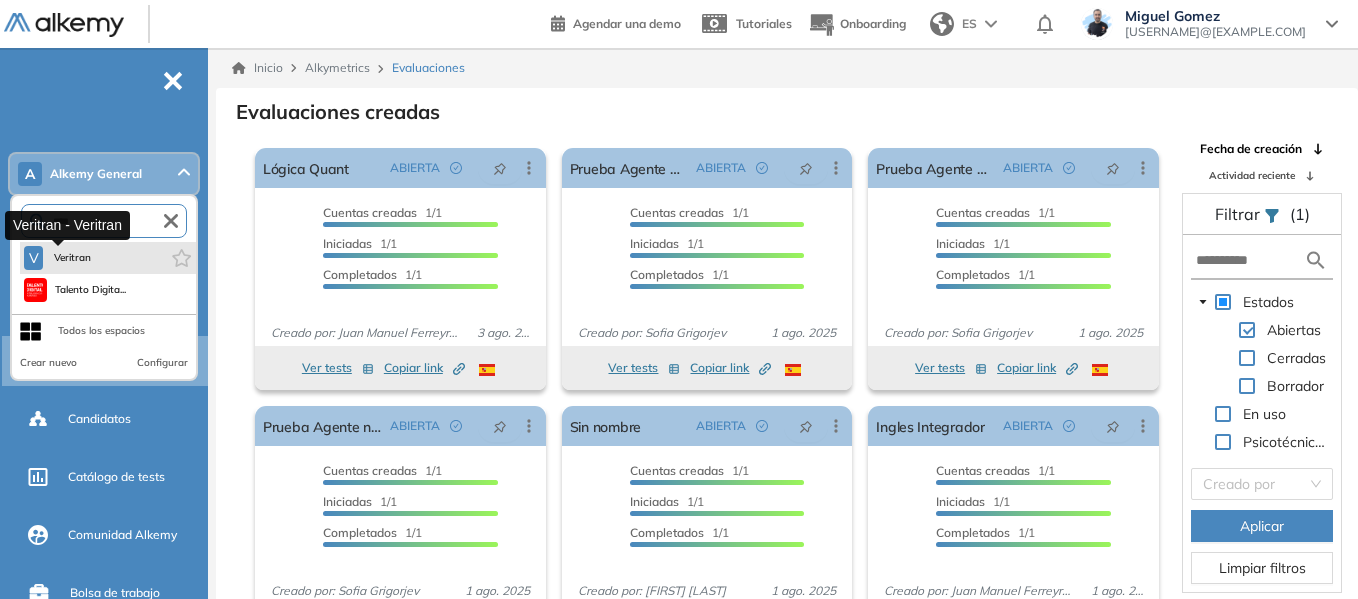 click on "Veritran" at bounding box center [72, 258] 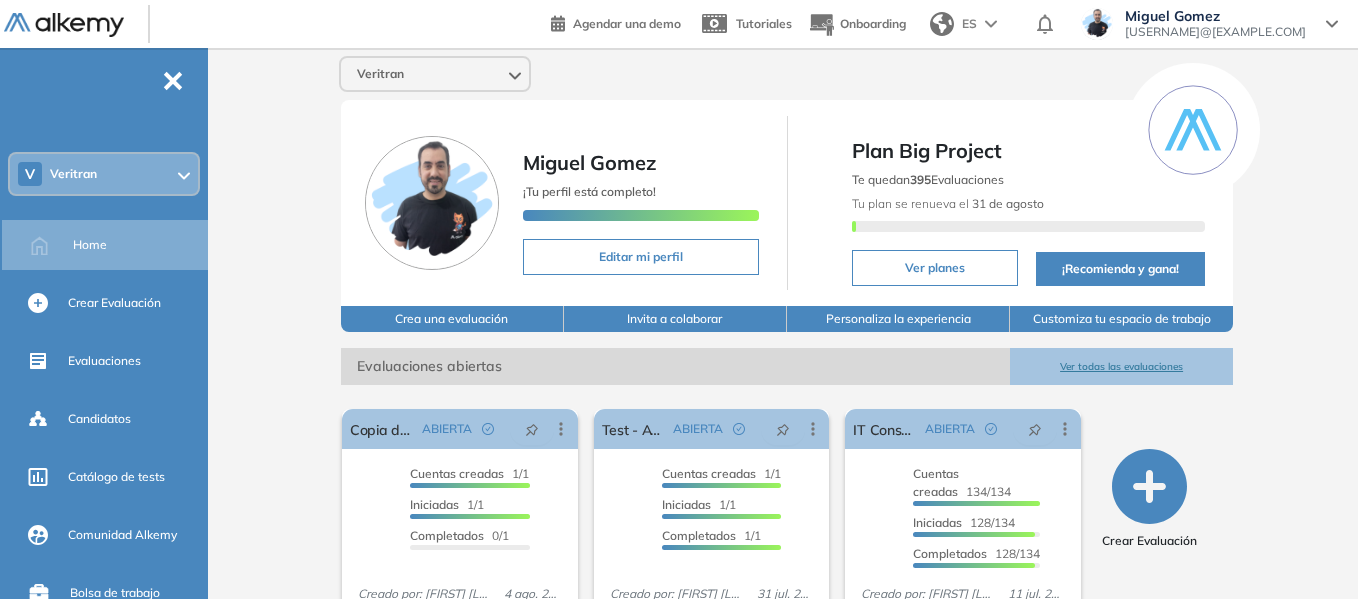 scroll, scrollTop: 200, scrollLeft: 0, axis: vertical 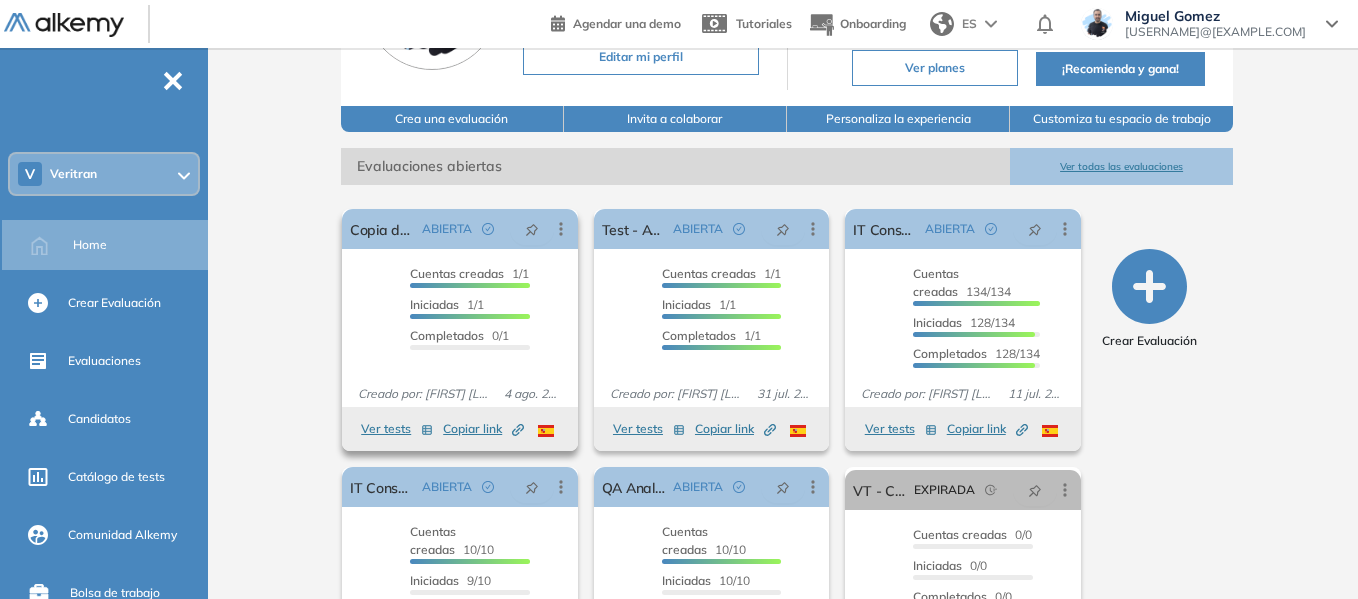 click on "Ver tests" at bounding box center [397, 429] 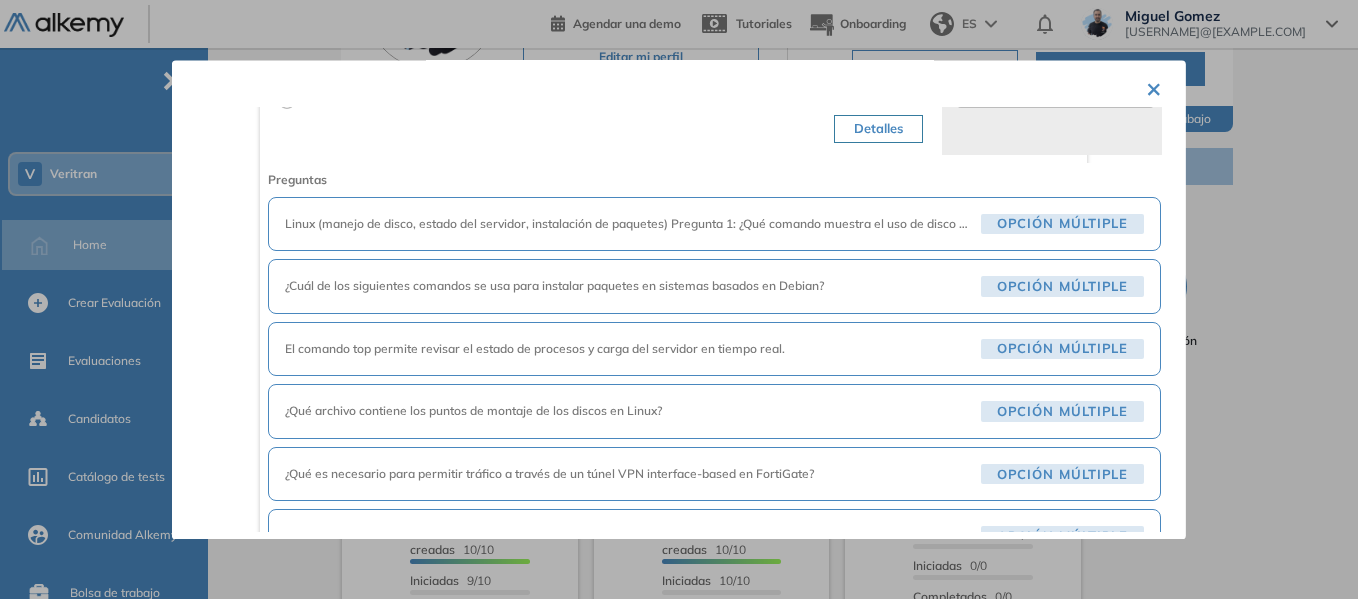 scroll, scrollTop: 46, scrollLeft: 0, axis: vertical 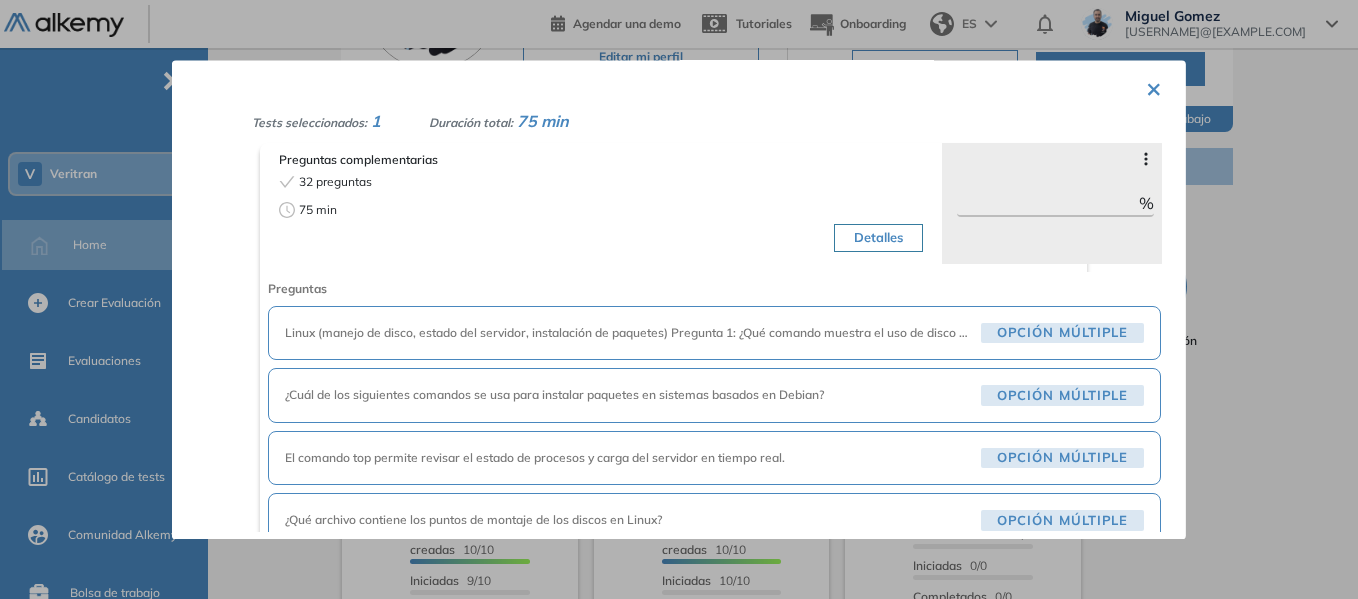 click on "Linux (manejo de disco, estado del servidor, instalación de paquetes)
Pregunta 1: ¿Qué comando muestra el uso de disco por partición?" at bounding box center (629, 333) 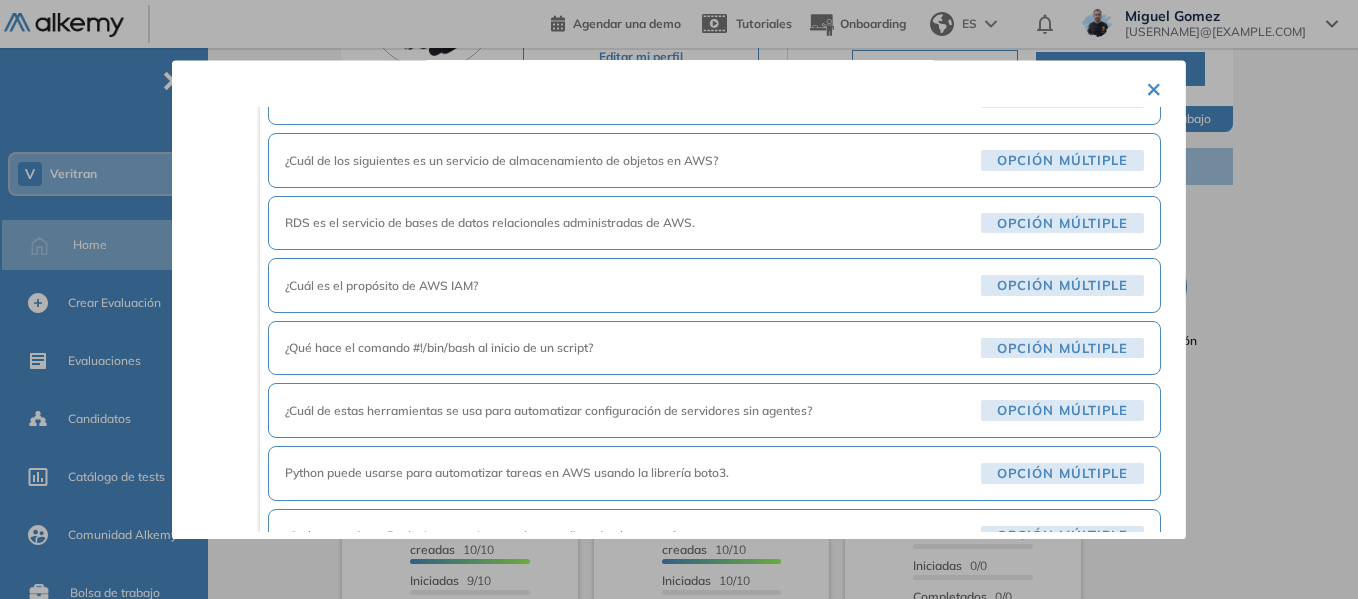 scroll, scrollTop: 1800, scrollLeft: 0, axis: vertical 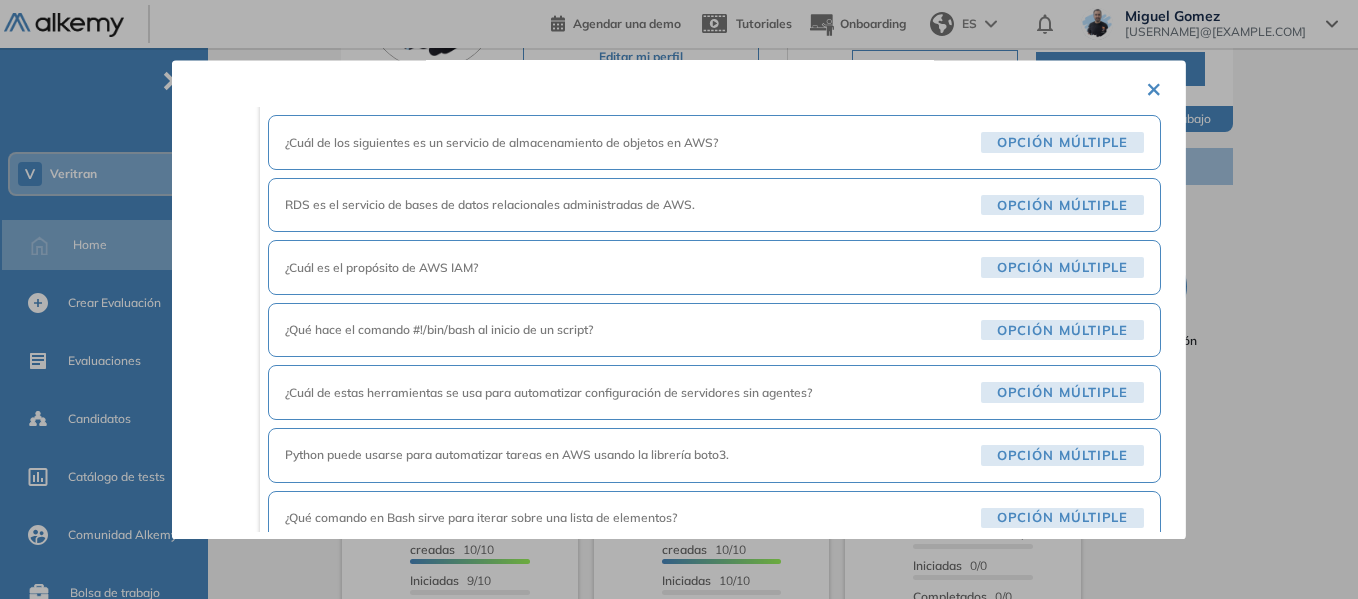click on "×" at bounding box center [1154, 87] 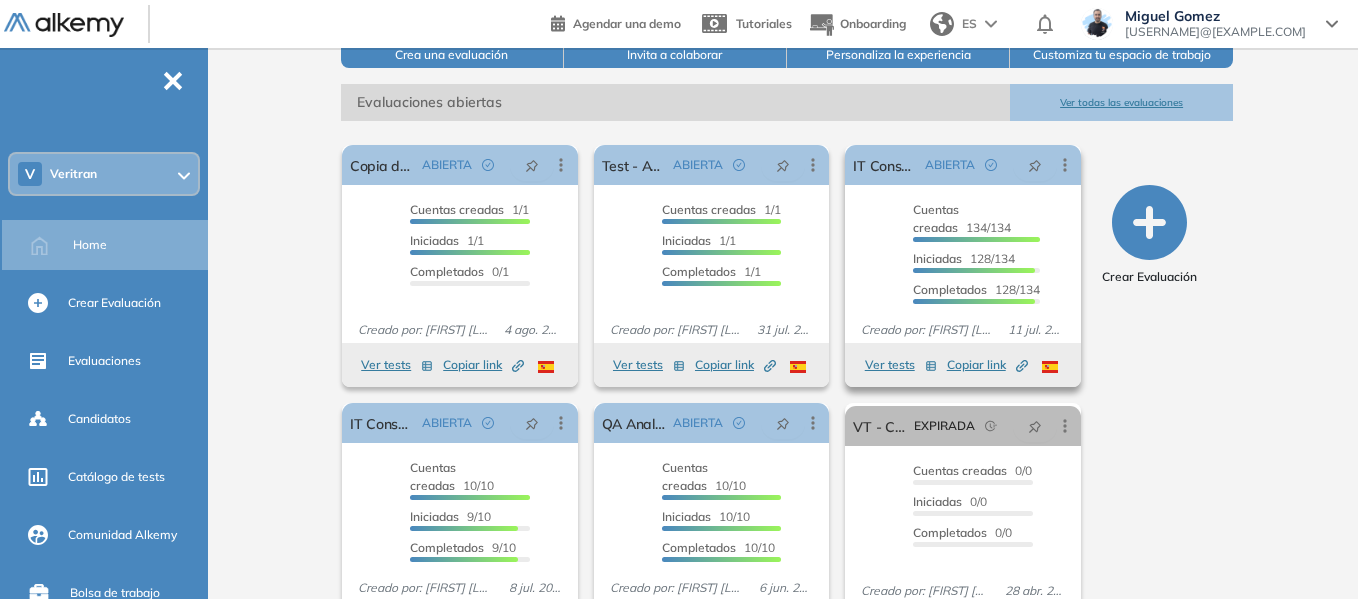 scroll, scrollTop: 334, scrollLeft: 0, axis: vertical 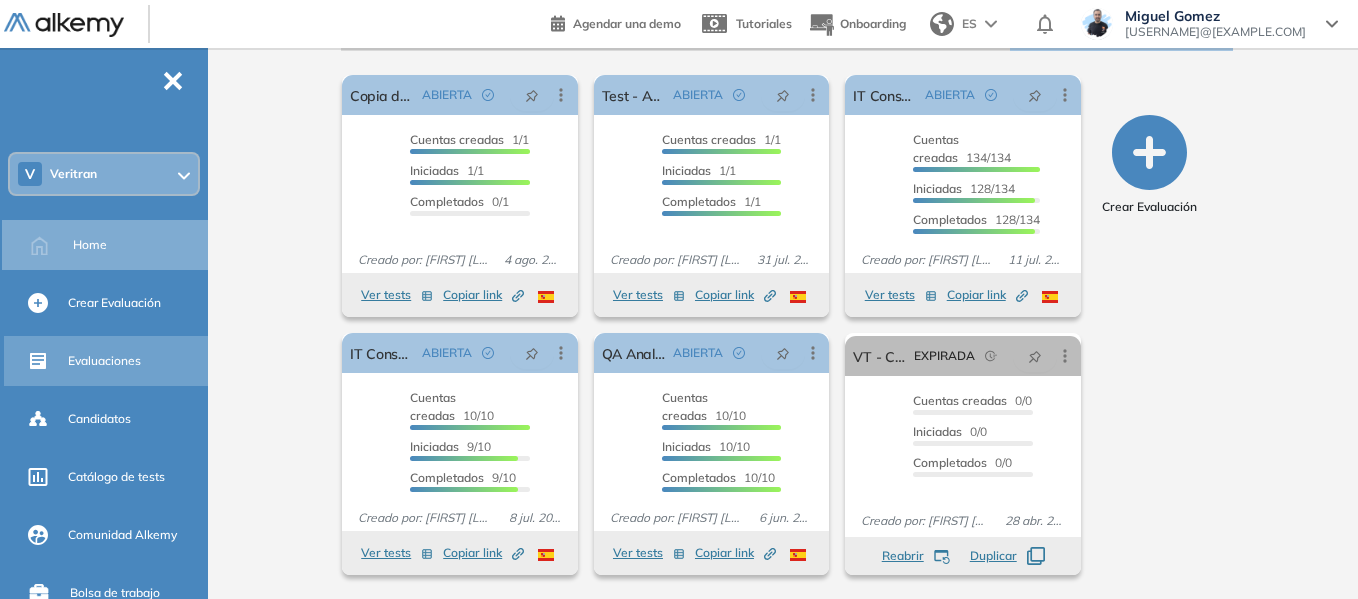 click on "Evaluaciones" at bounding box center [104, 361] 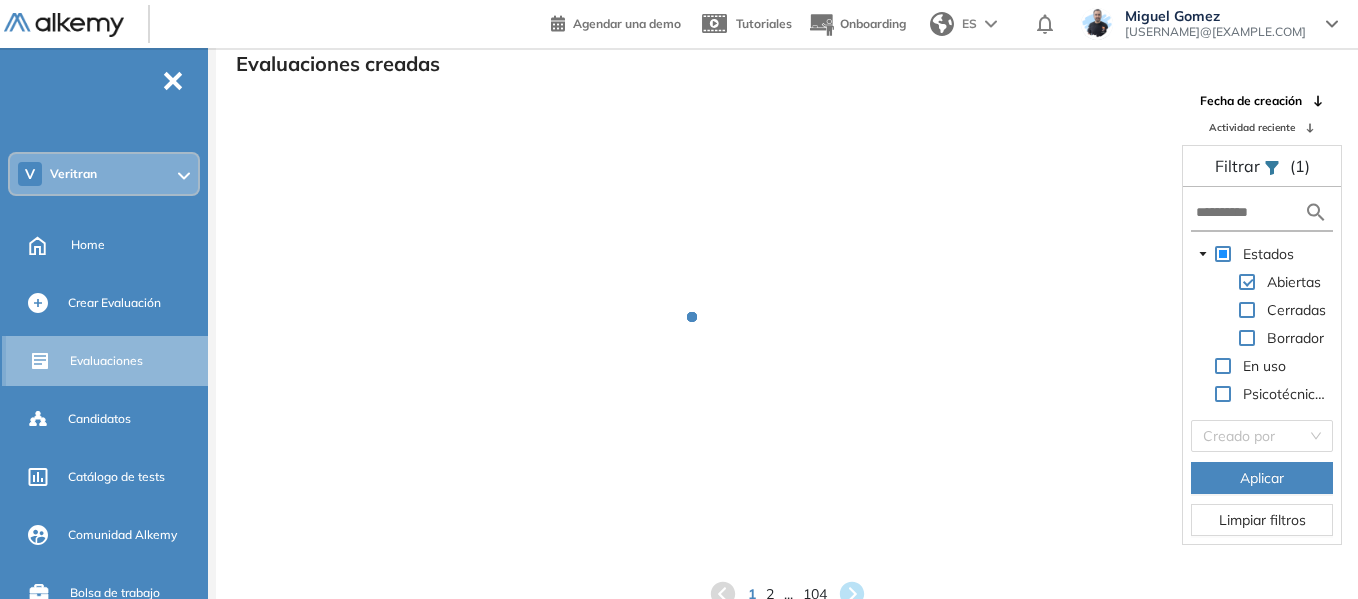 scroll, scrollTop: 48, scrollLeft: 0, axis: vertical 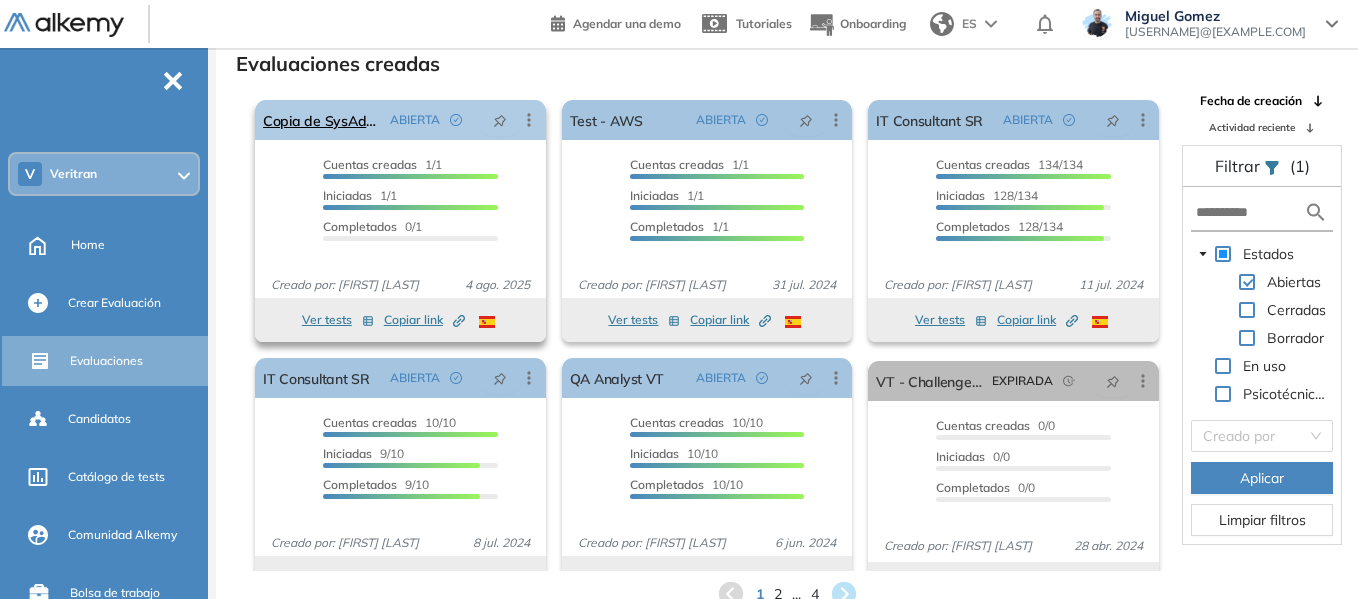 click 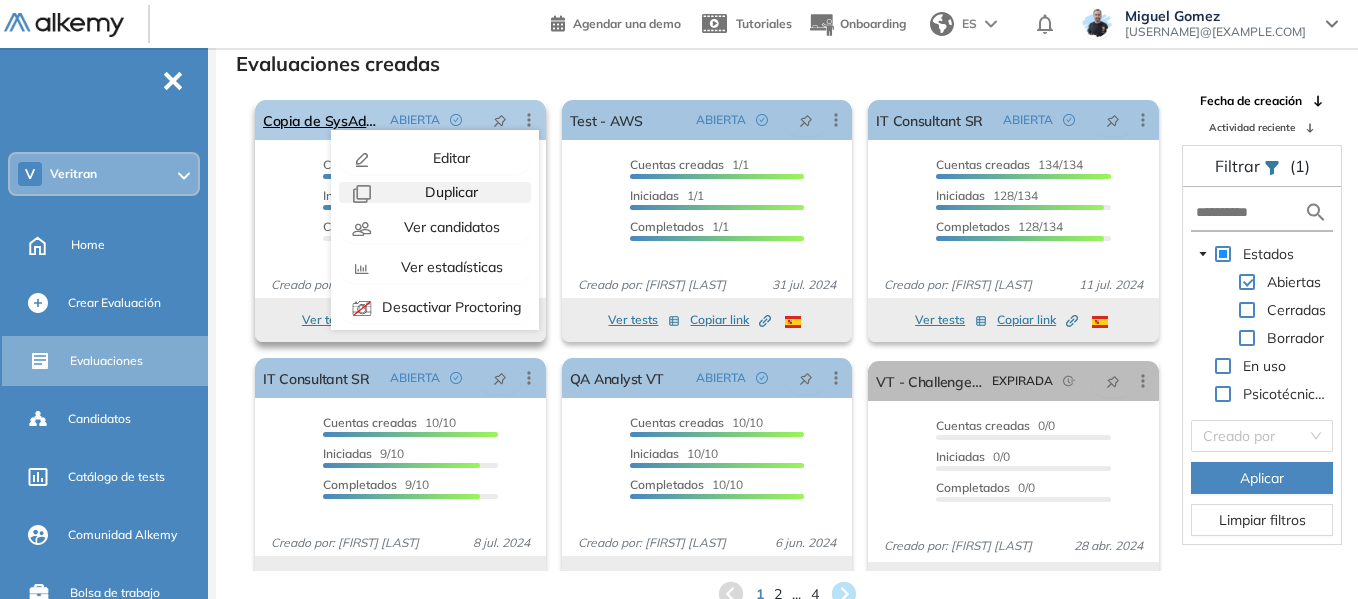 click on "Duplicar" at bounding box center [449, 192] 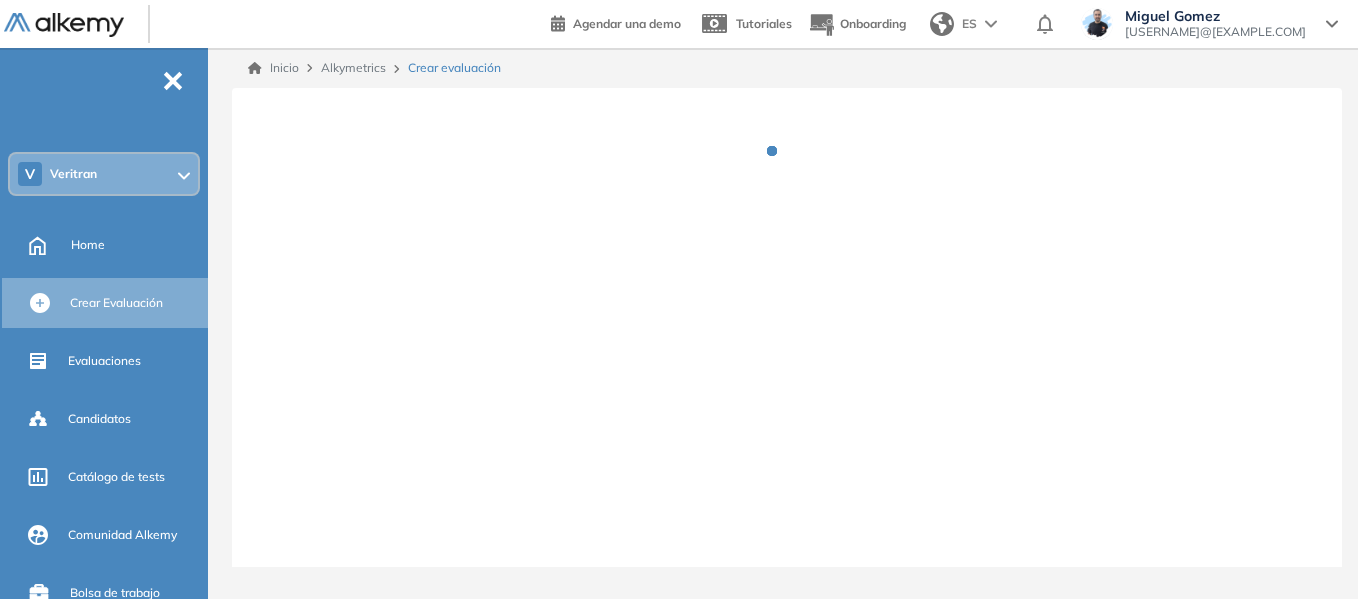 scroll, scrollTop: 0, scrollLeft: 0, axis: both 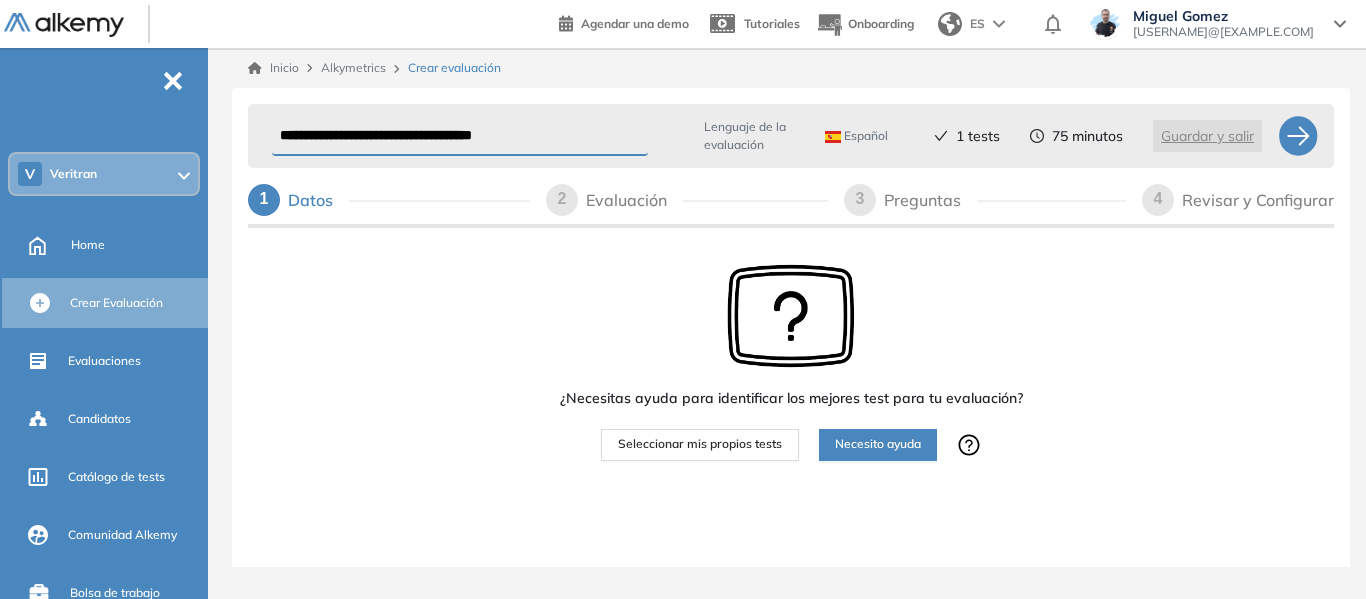 click on "**********" at bounding box center [460, 136] 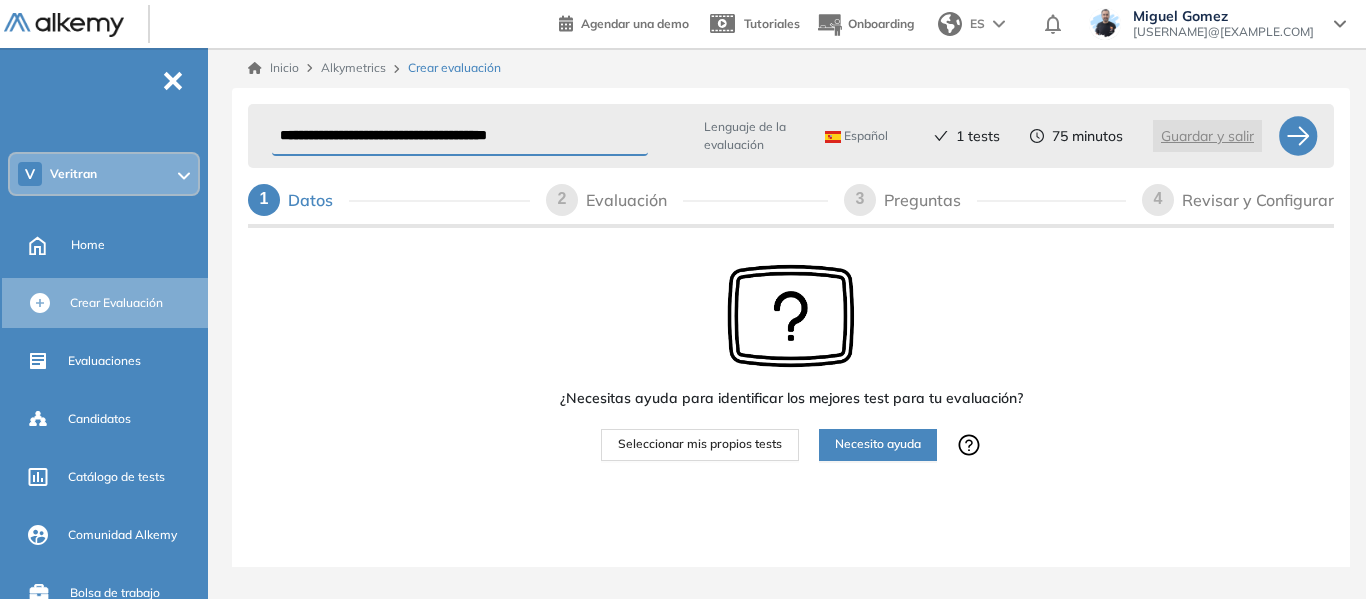 type on "**********" 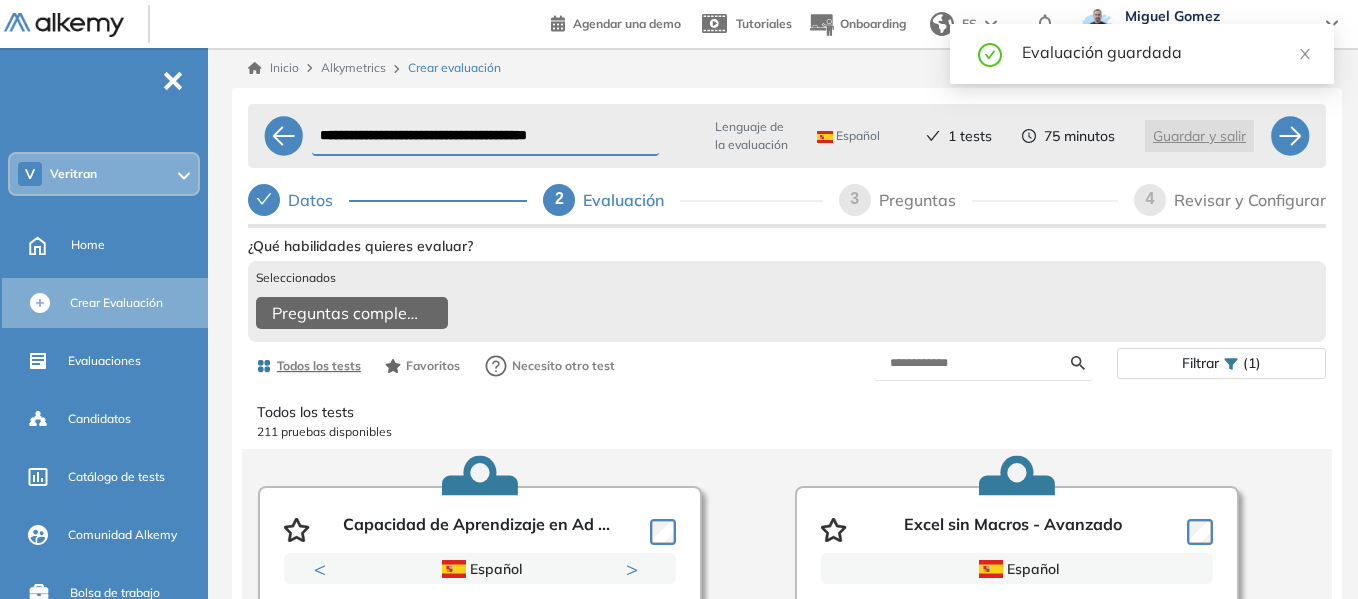 click on "Preguntas" at bounding box center [925, 200] 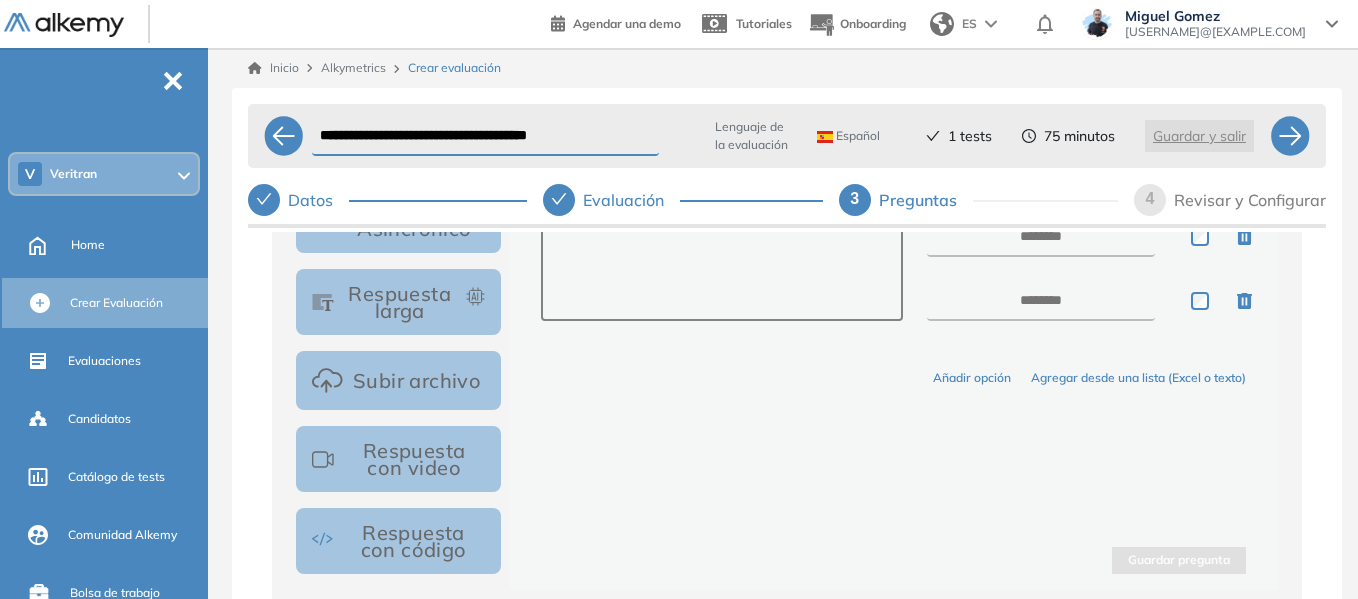 scroll, scrollTop: 482, scrollLeft: 0, axis: vertical 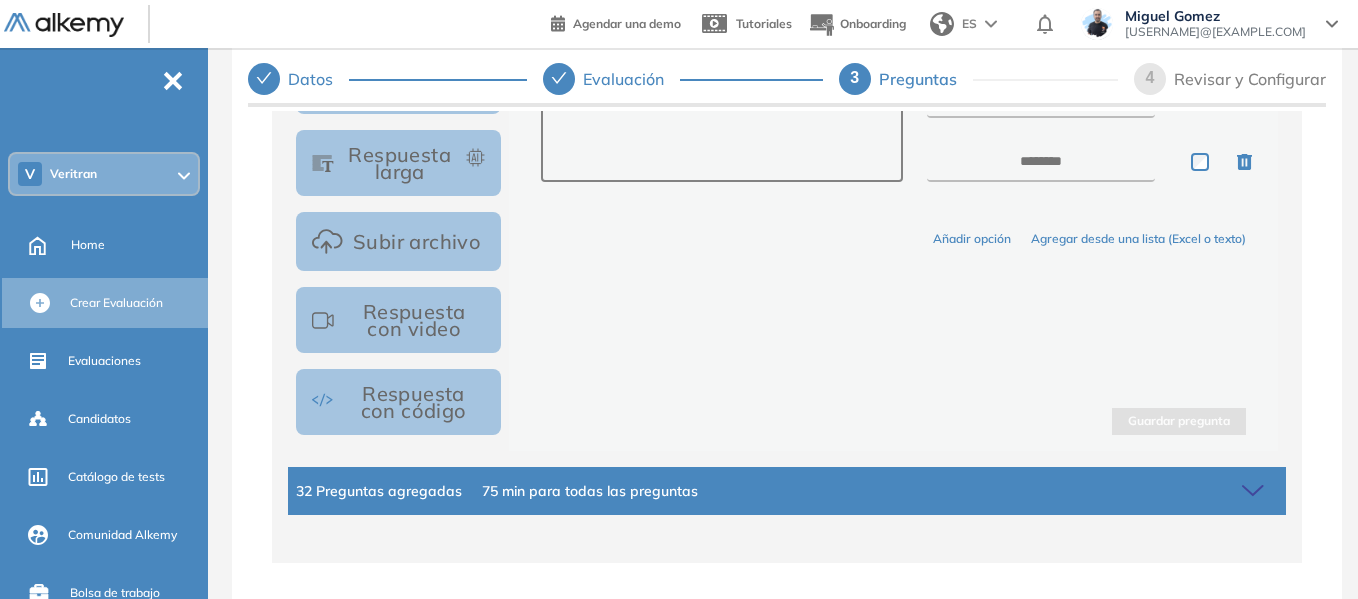 click on "32 Preguntas agregadas 75 min  para todas las preguntas" 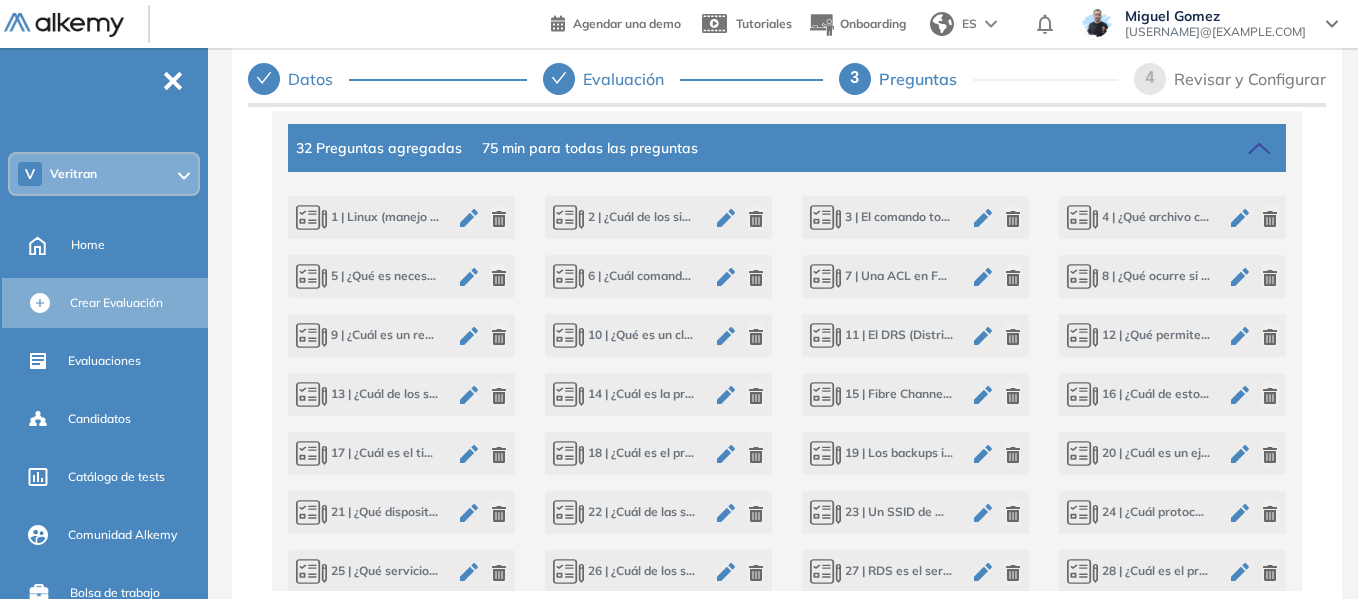 scroll, scrollTop: 882, scrollLeft: 0, axis: vertical 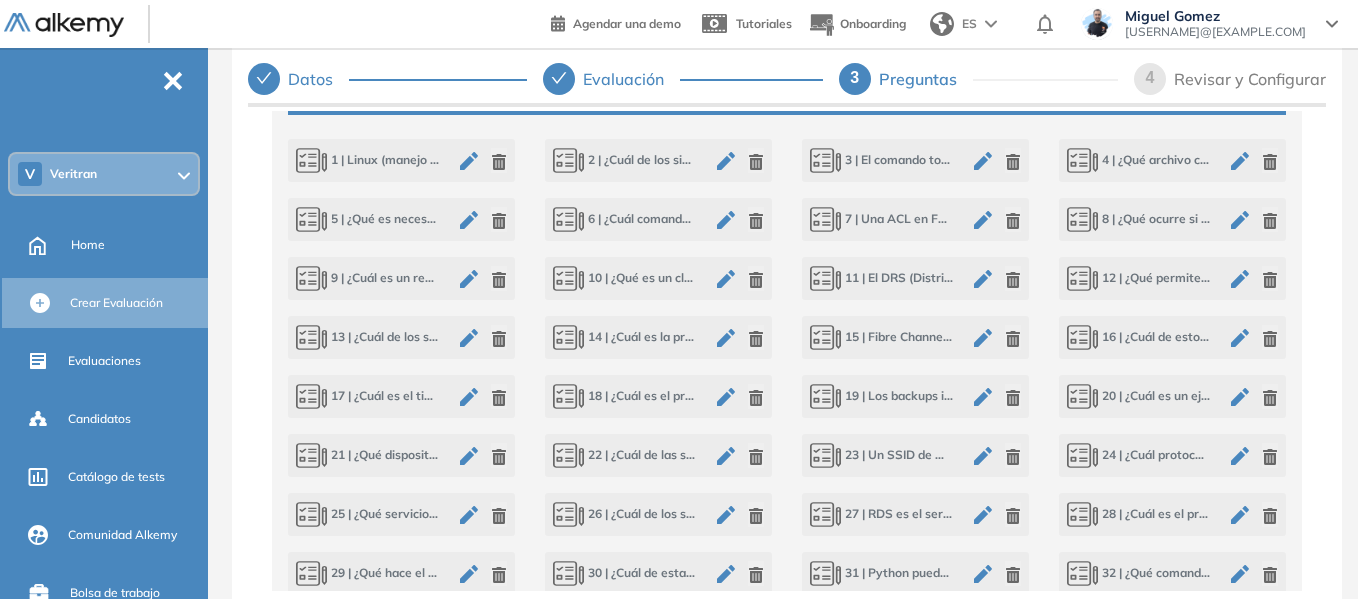 click 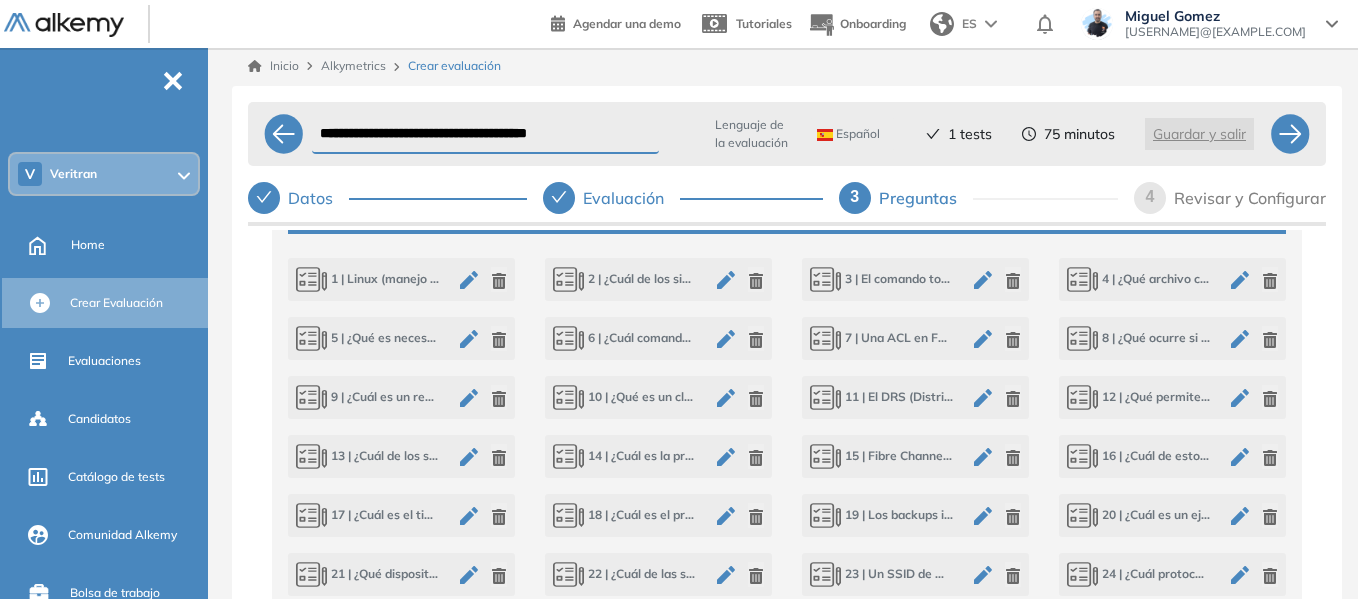 scroll, scrollTop: 0, scrollLeft: 0, axis: both 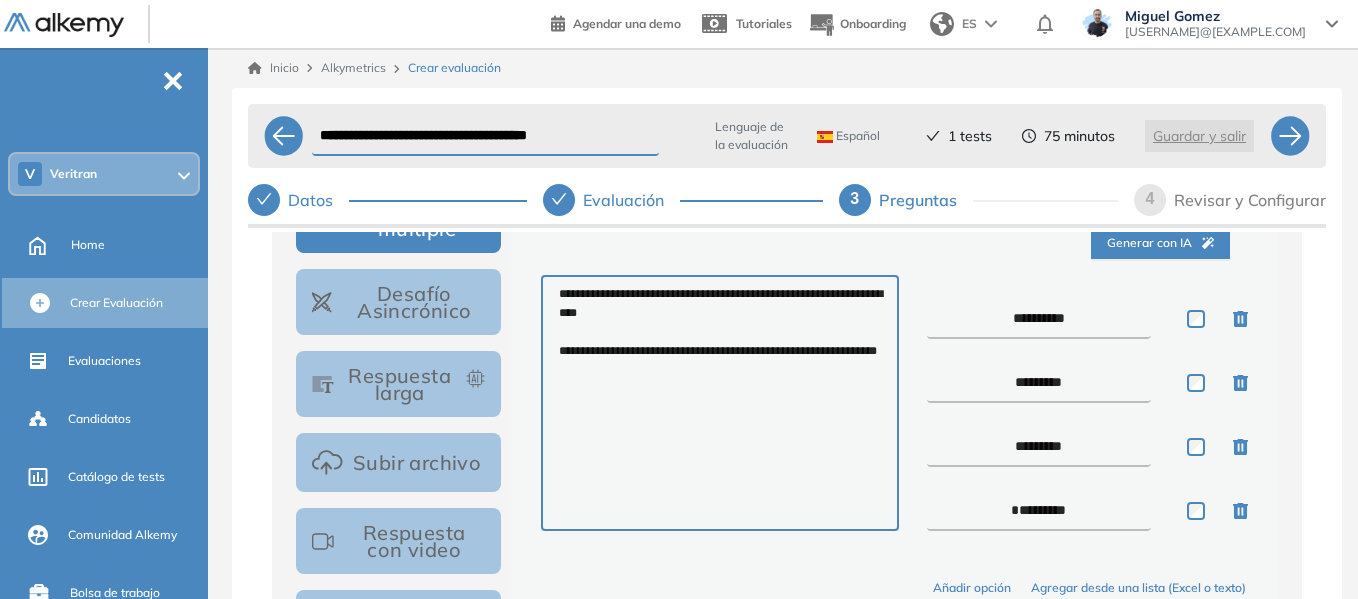 click on "**********" at bounding box center [1039, 319] 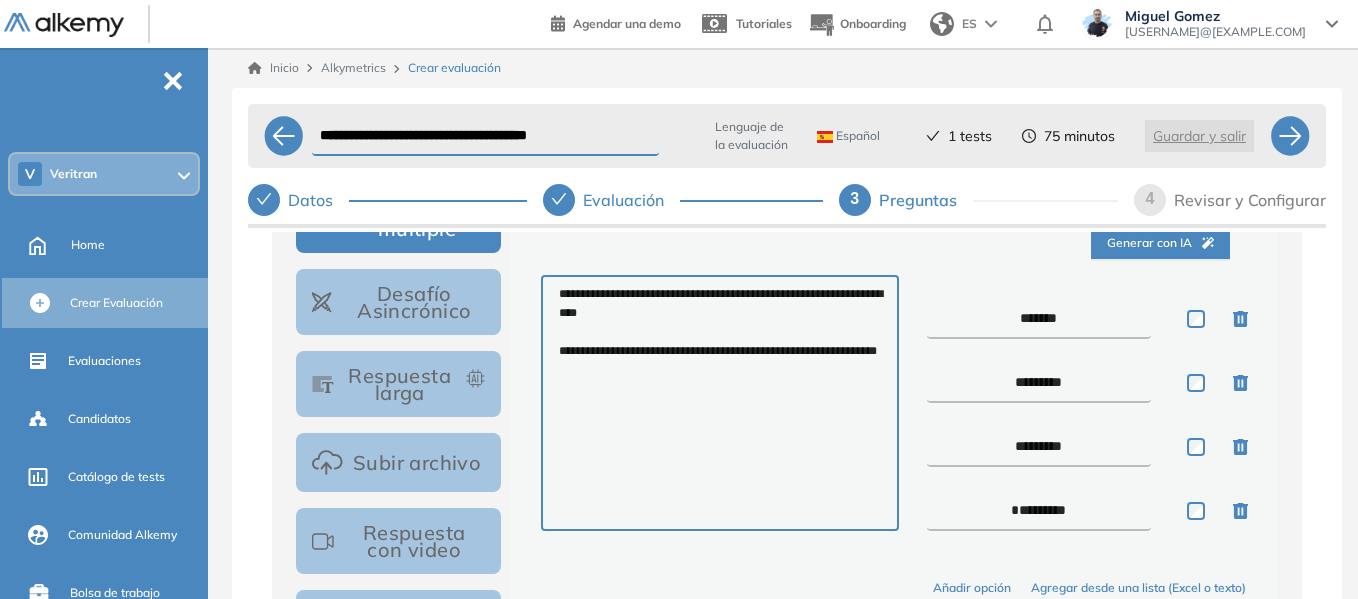 type on "*******" 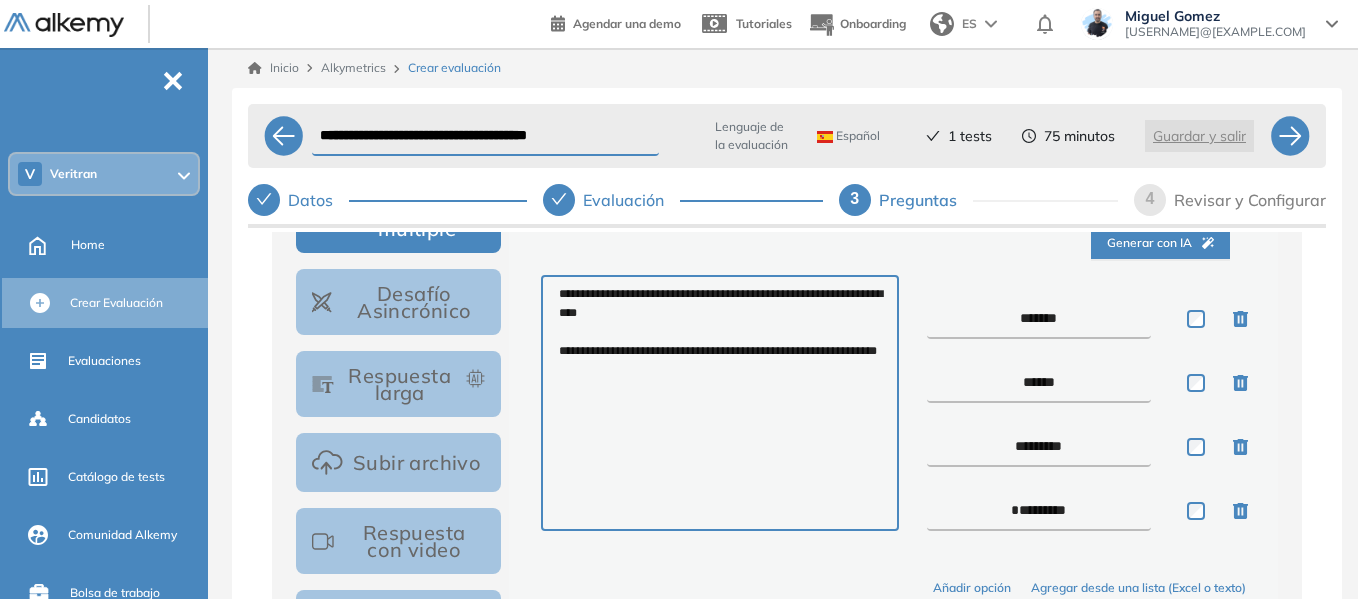type on "*****" 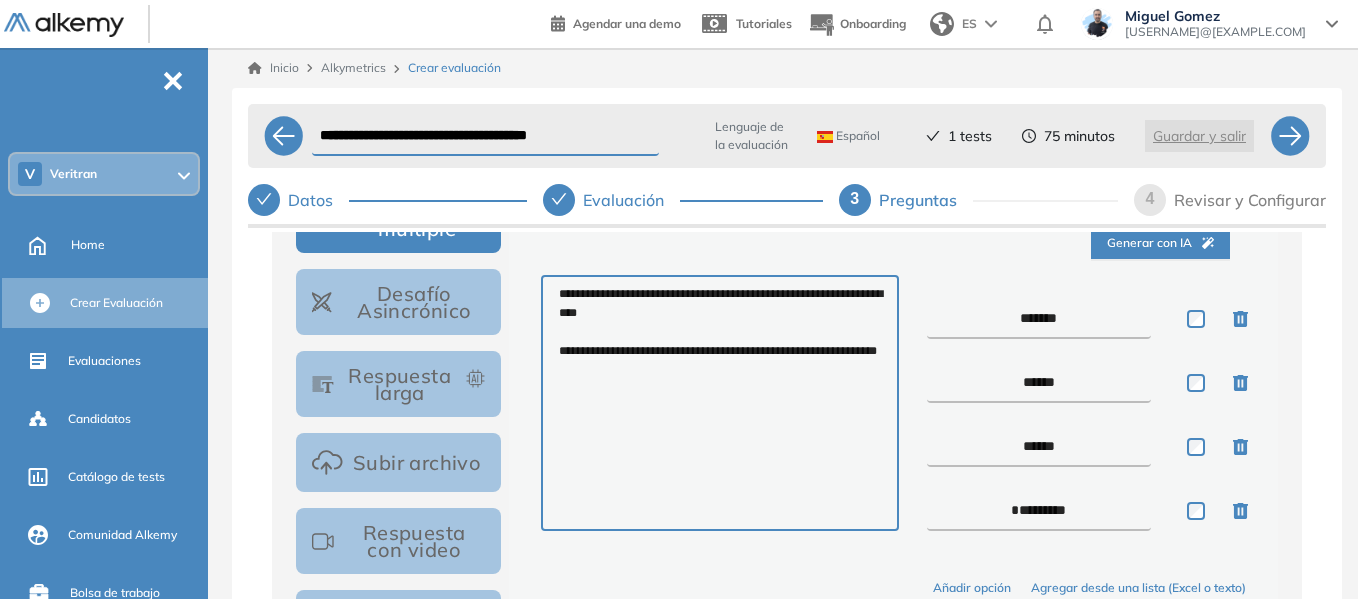 type on "*****" 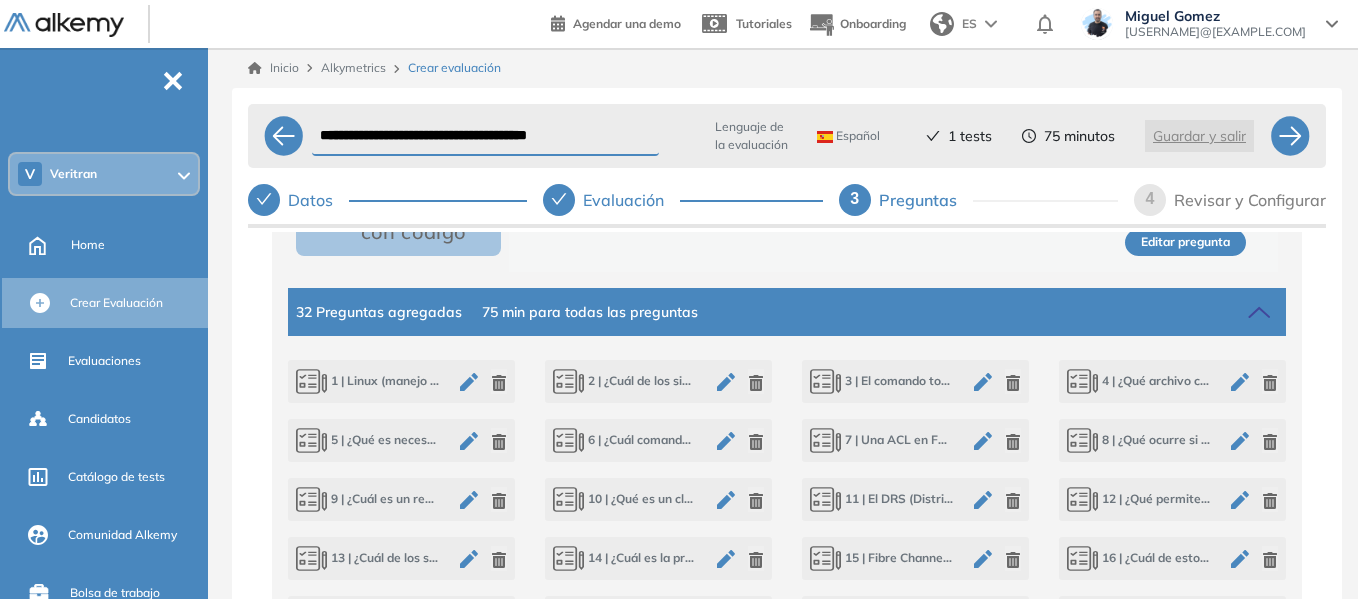 scroll, scrollTop: 682, scrollLeft: 0, axis: vertical 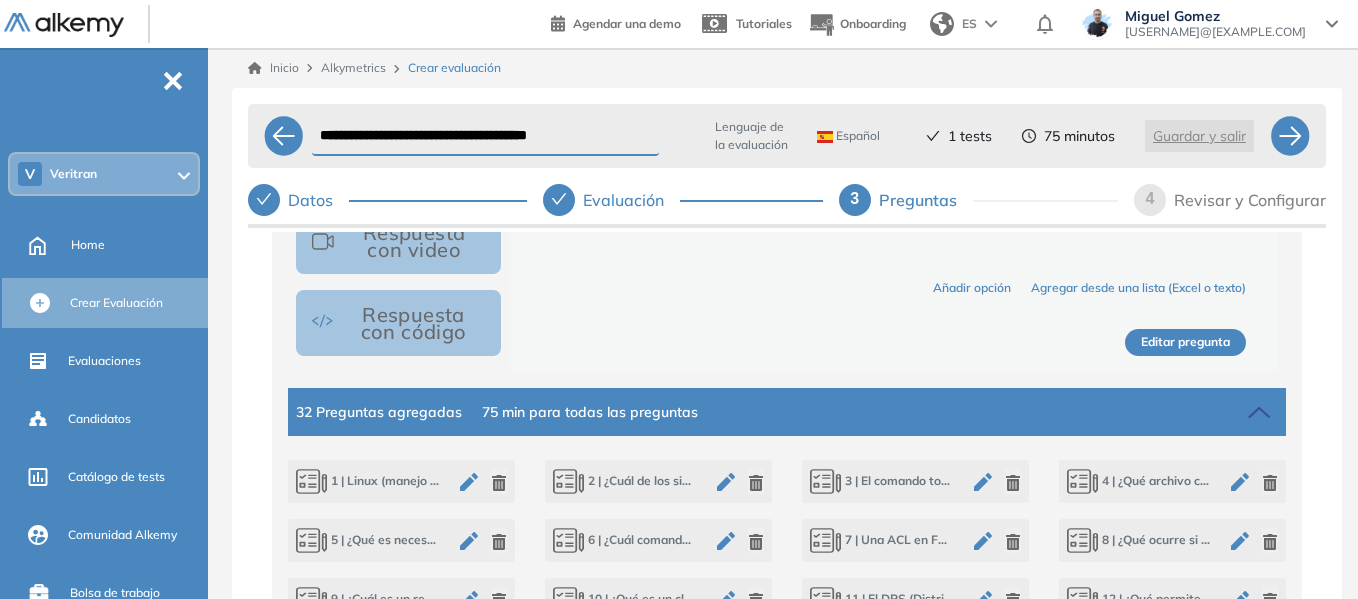 type on "*****" 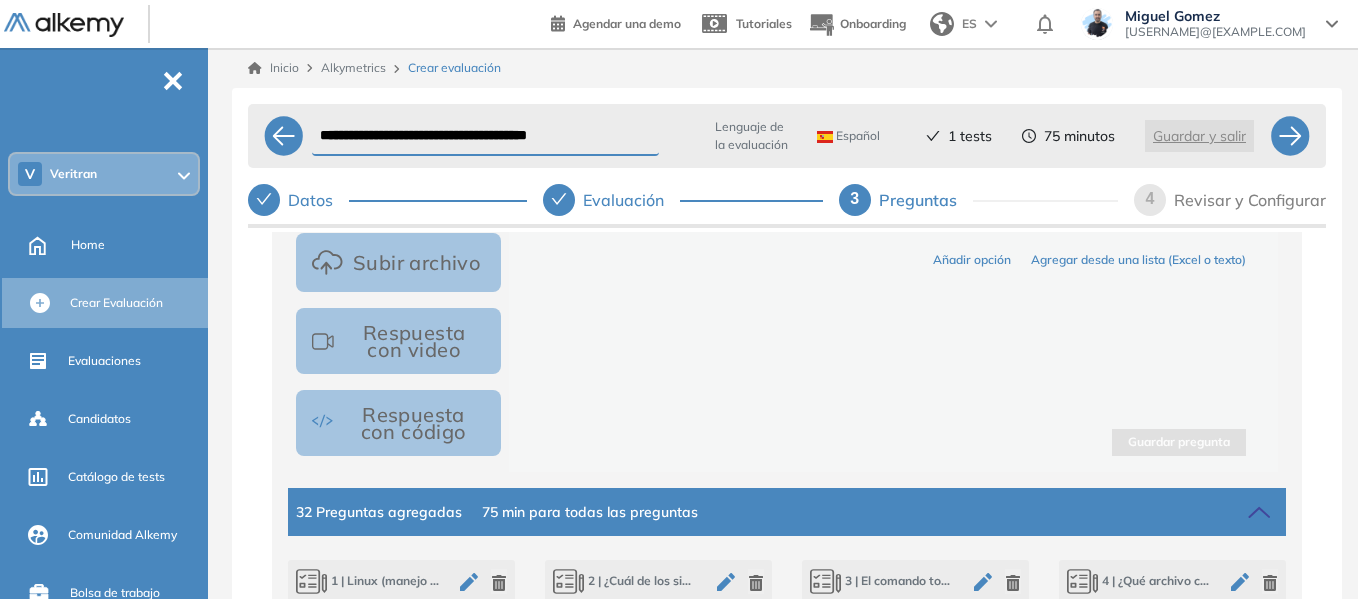 scroll, scrollTop: 882, scrollLeft: 0, axis: vertical 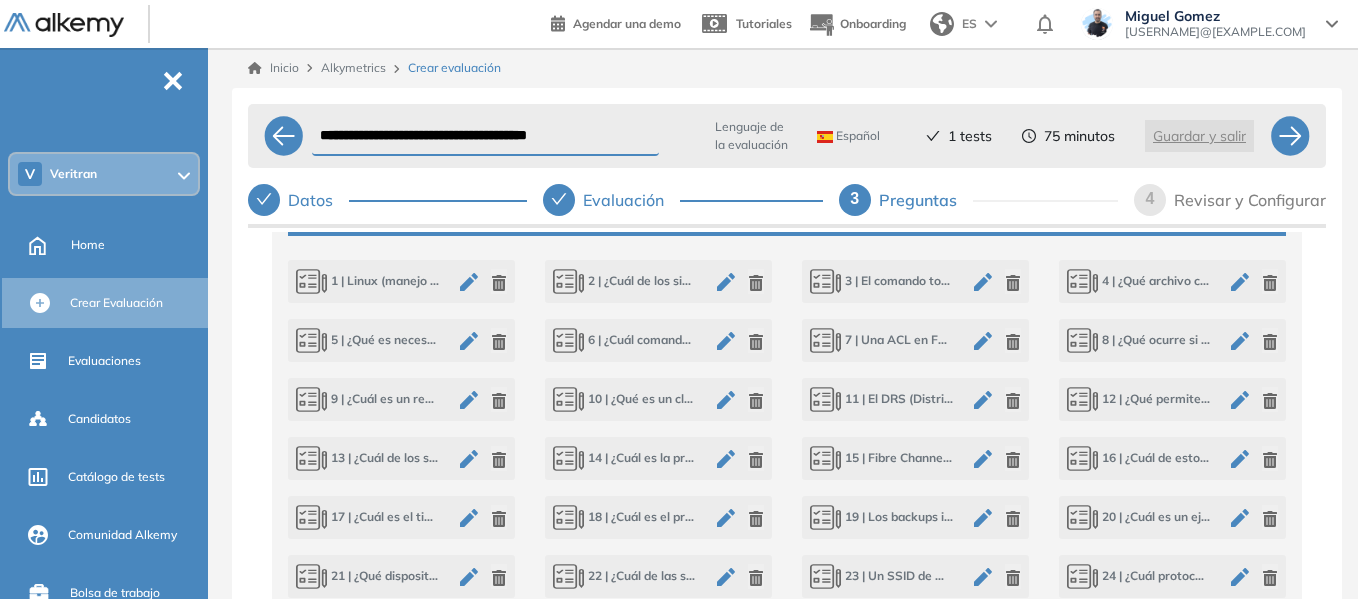 click 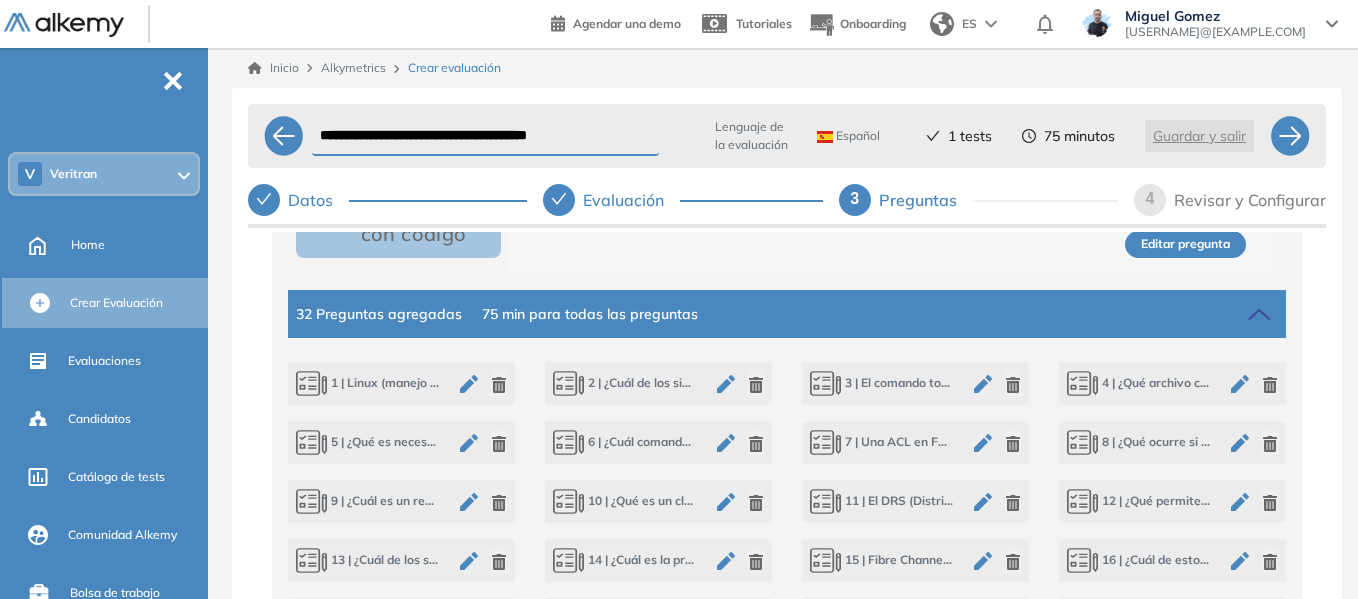 scroll, scrollTop: 782, scrollLeft: 0, axis: vertical 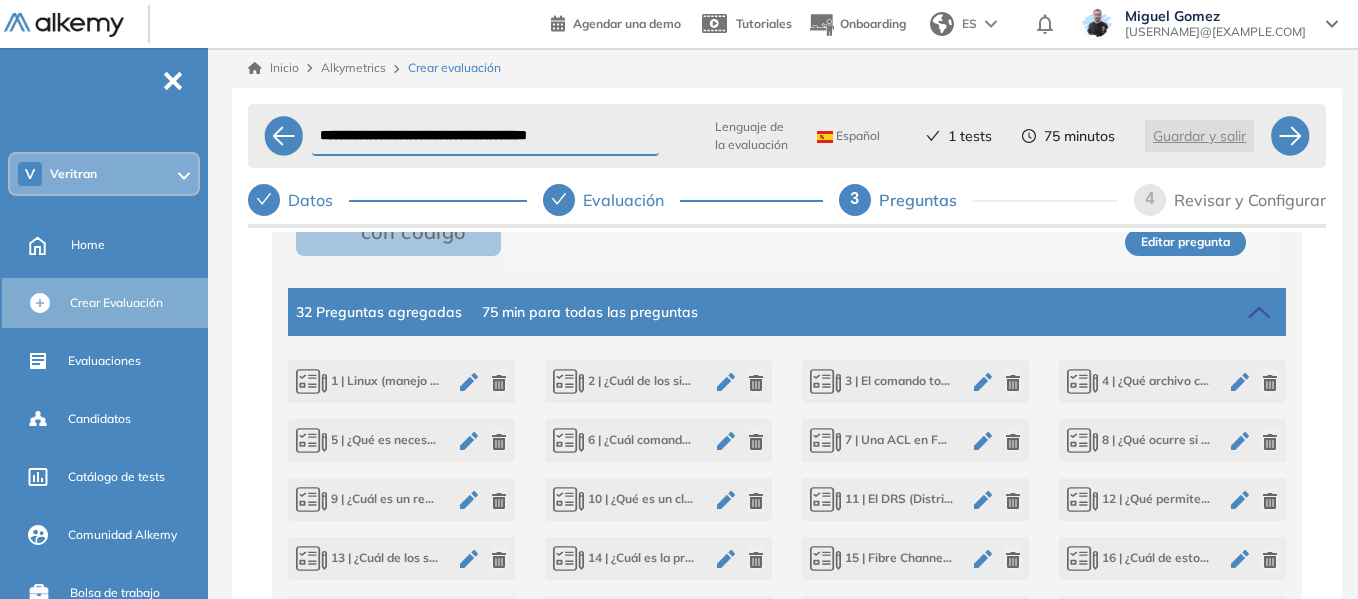 click 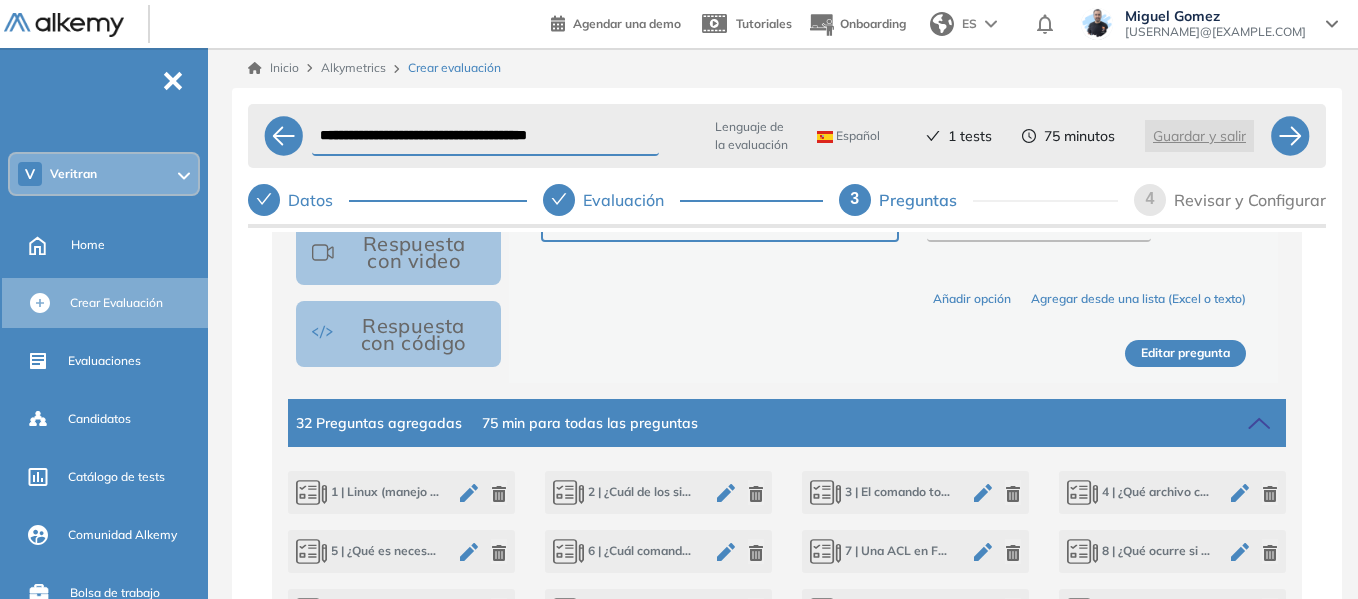 scroll, scrollTop: 382, scrollLeft: 0, axis: vertical 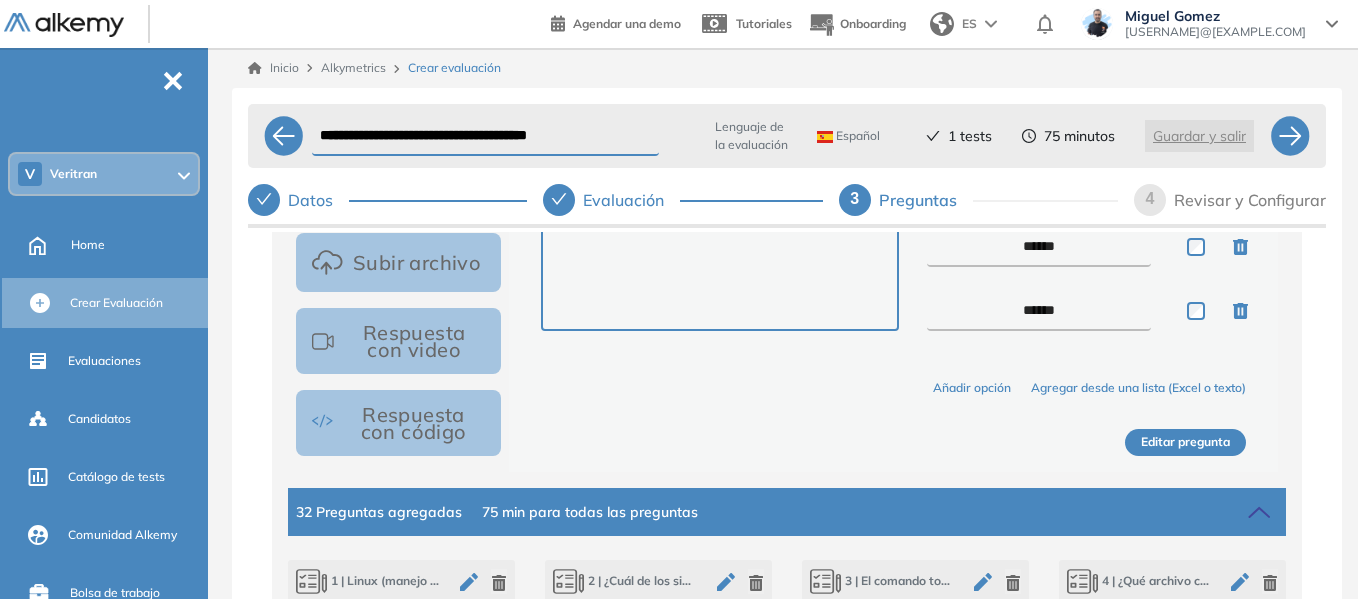 click on "Editar pregunta" at bounding box center [1185, 442] 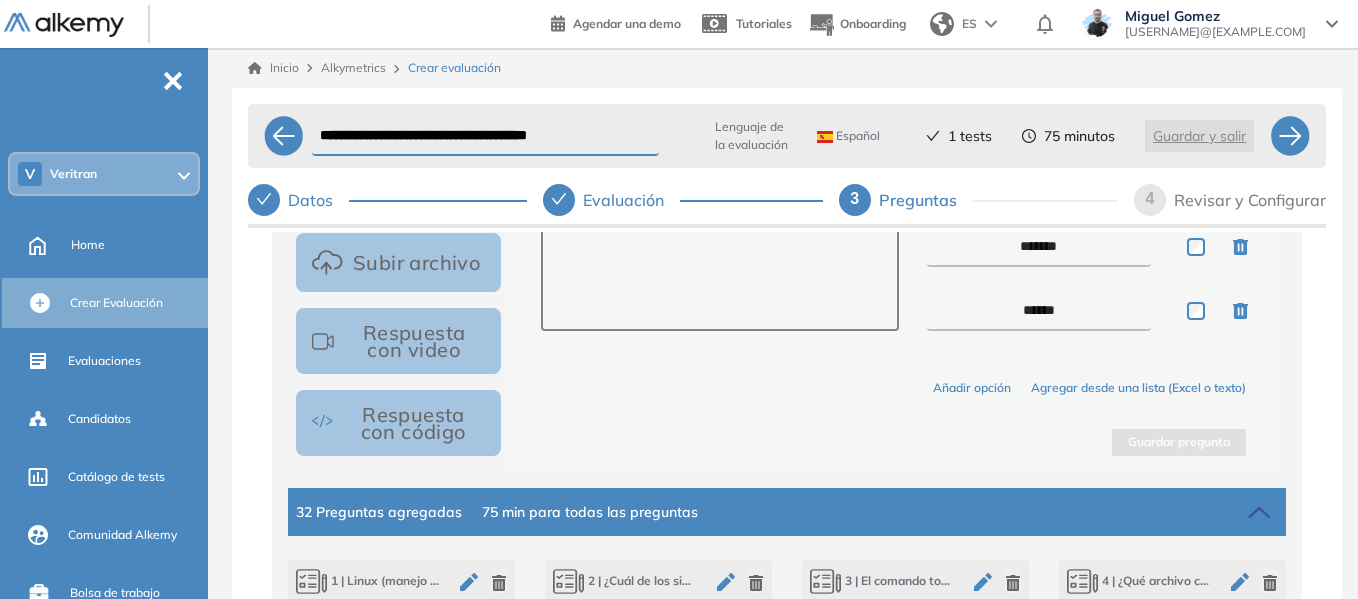 type 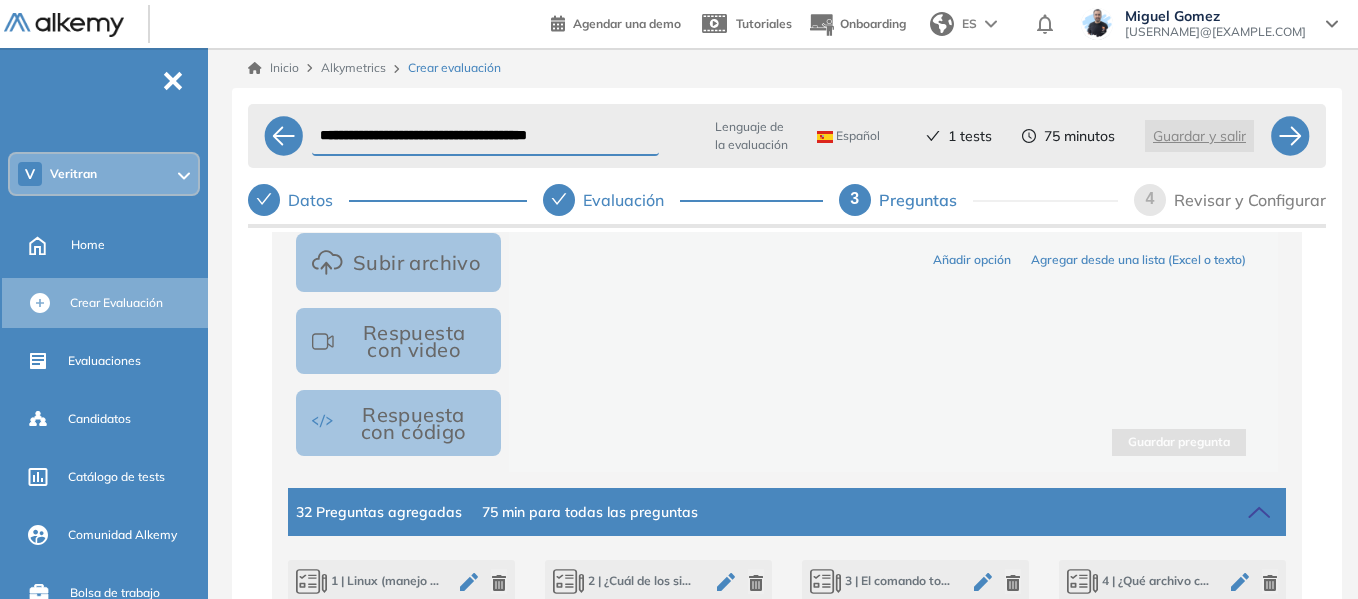 click on "Lenguaje de la evaluación   Español   Español   Inglés   Portugués 1 tests 75 minutos Guardar y salir" at bounding box center (968, 136) 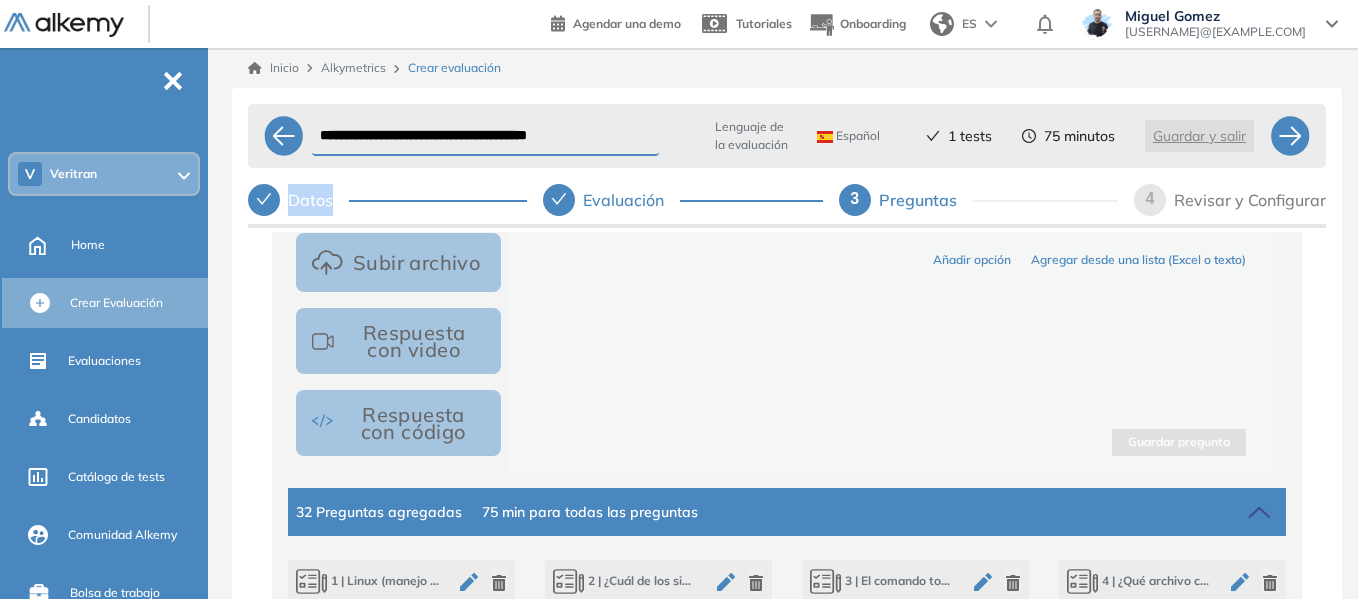 click on "Lenguaje de la evaluación   Español   Español   Inglés   Portugués 1 tests 75 minutos Guardar y salir" at bounding box center [968, 136] 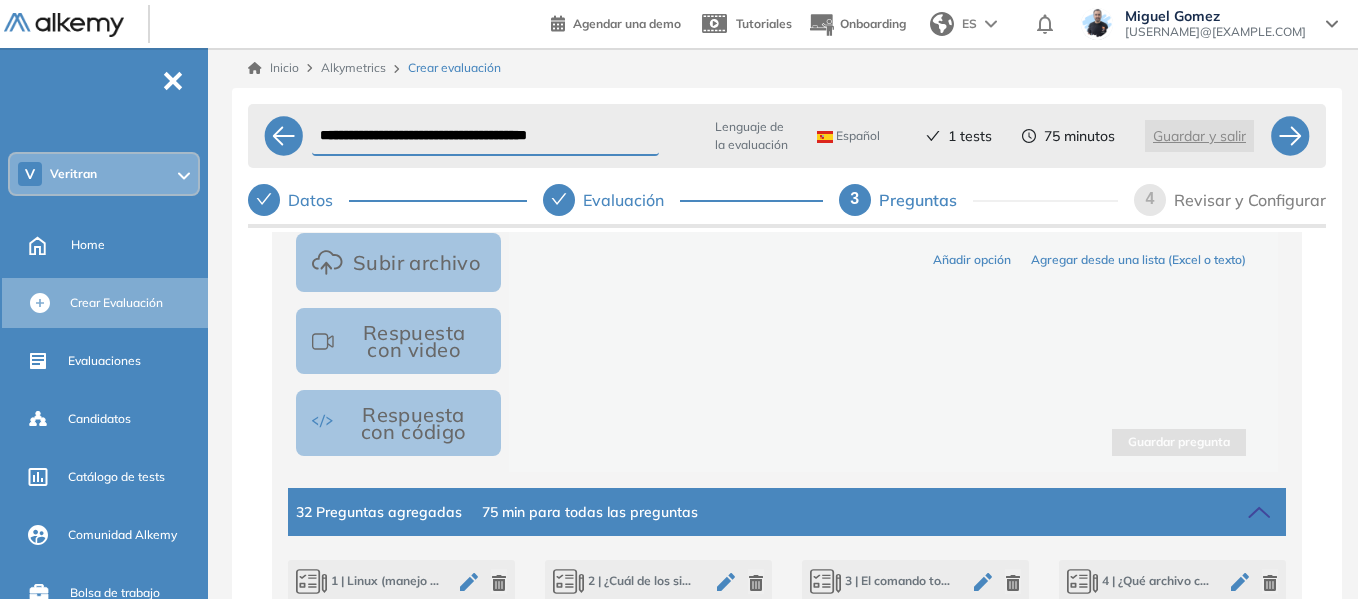 click on "Lenguaje de la evaluación   Español   Español   Inglés   Portugués 1 tests 75 minutos Guardar y salir" at bounding box center (968, 136) 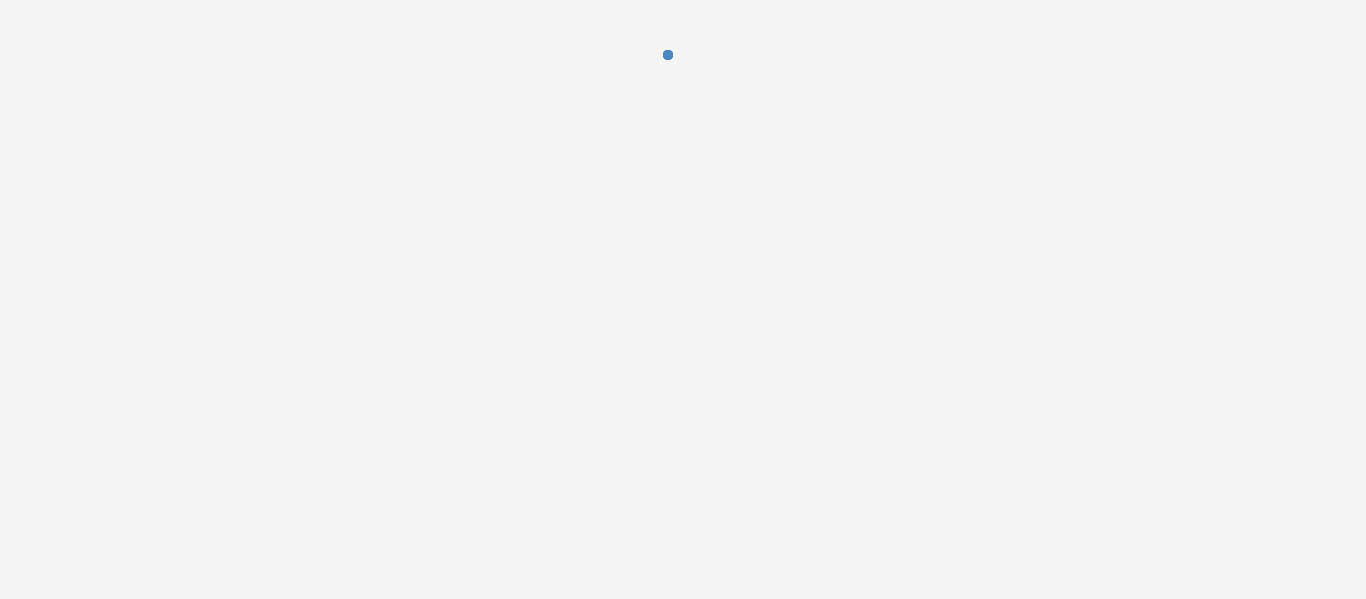 scroll, scrollTop: 0, scrollLeft: 0, axis: both 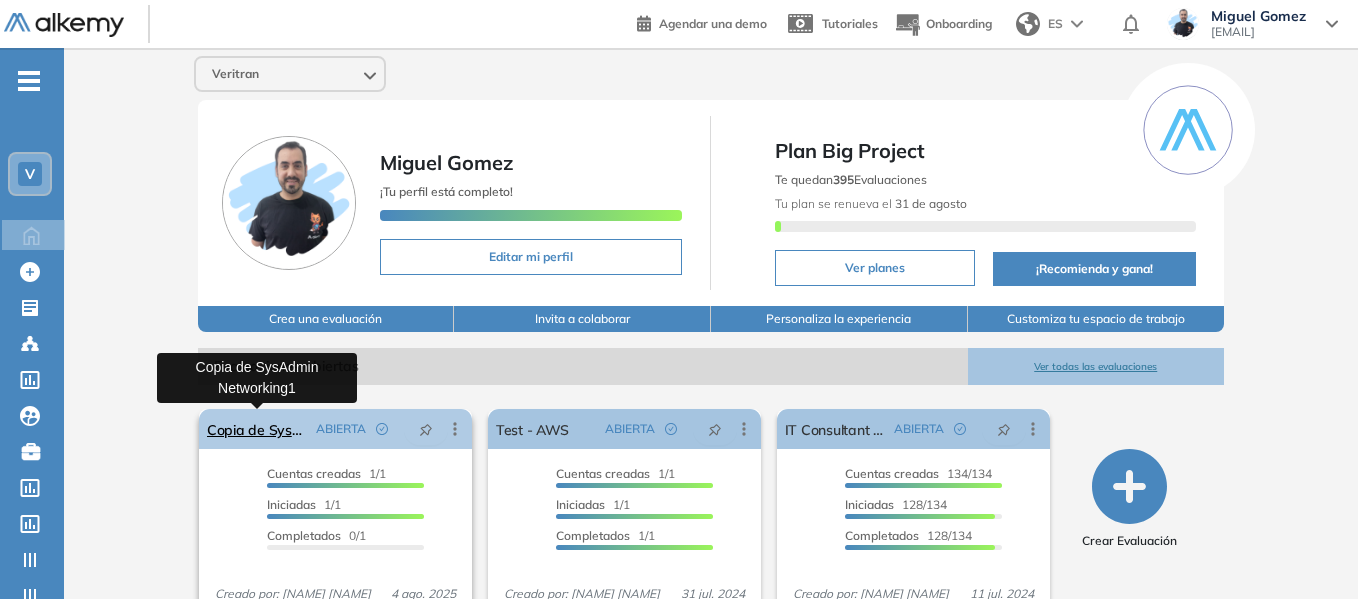 click on "Copia de SysAdmin Networking1" at bounding box center [257, 429] 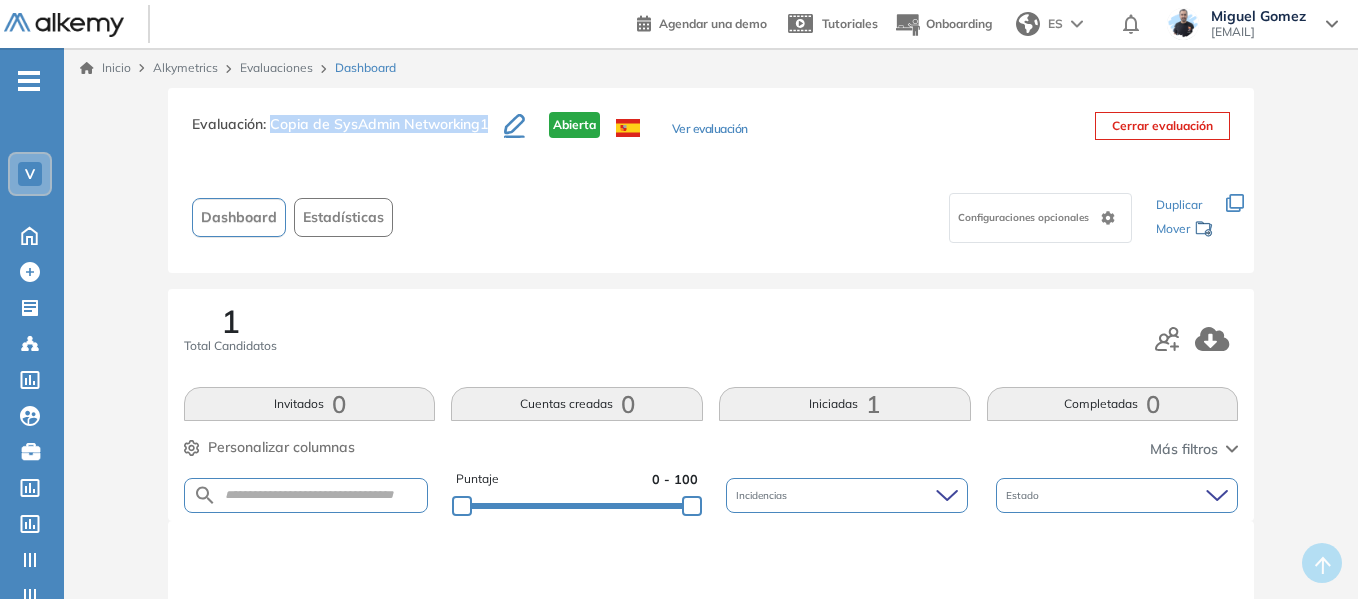 drag, startPoint x: 271, startPoint y: 127, endPoint x: 490, endPoint y: 102, distance: 220.42232 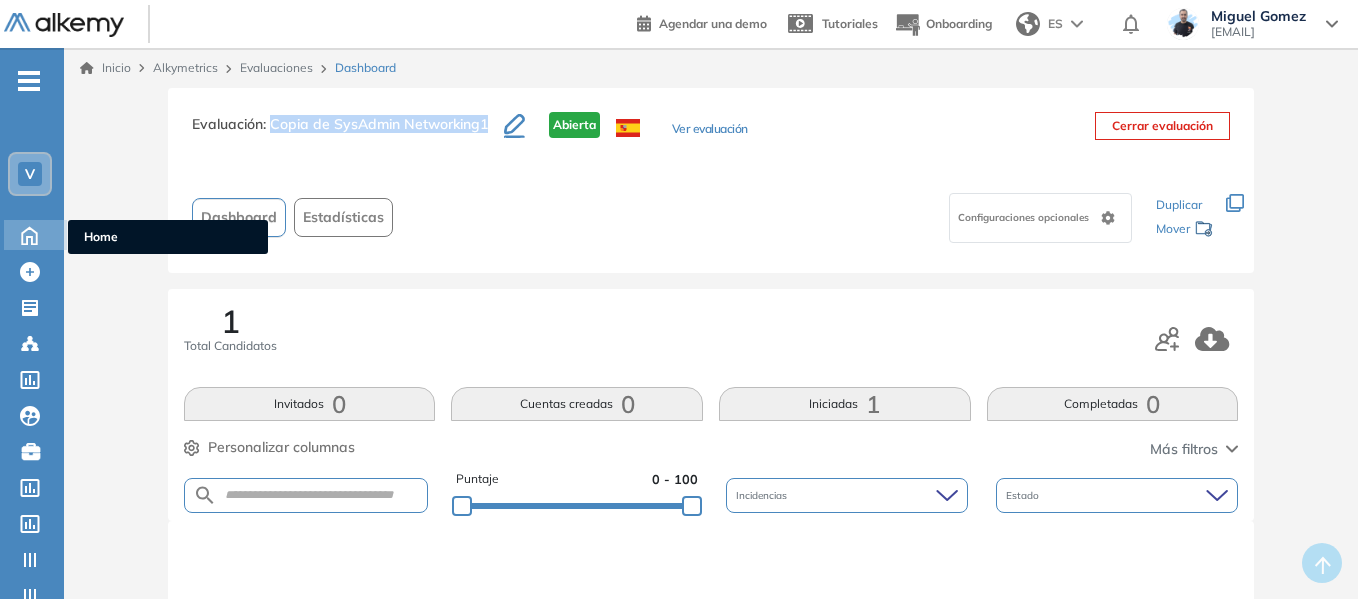 click on "Home" at bounding box center (168, 237) 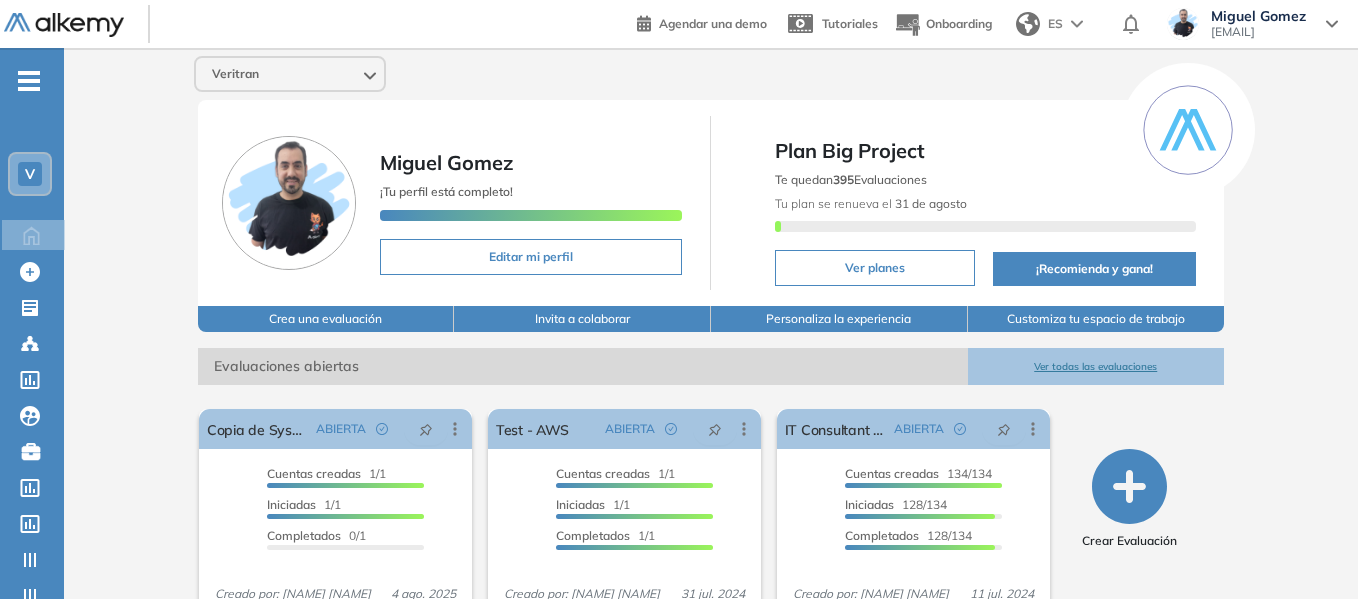 click on "V" at bounding box center (30, 174) 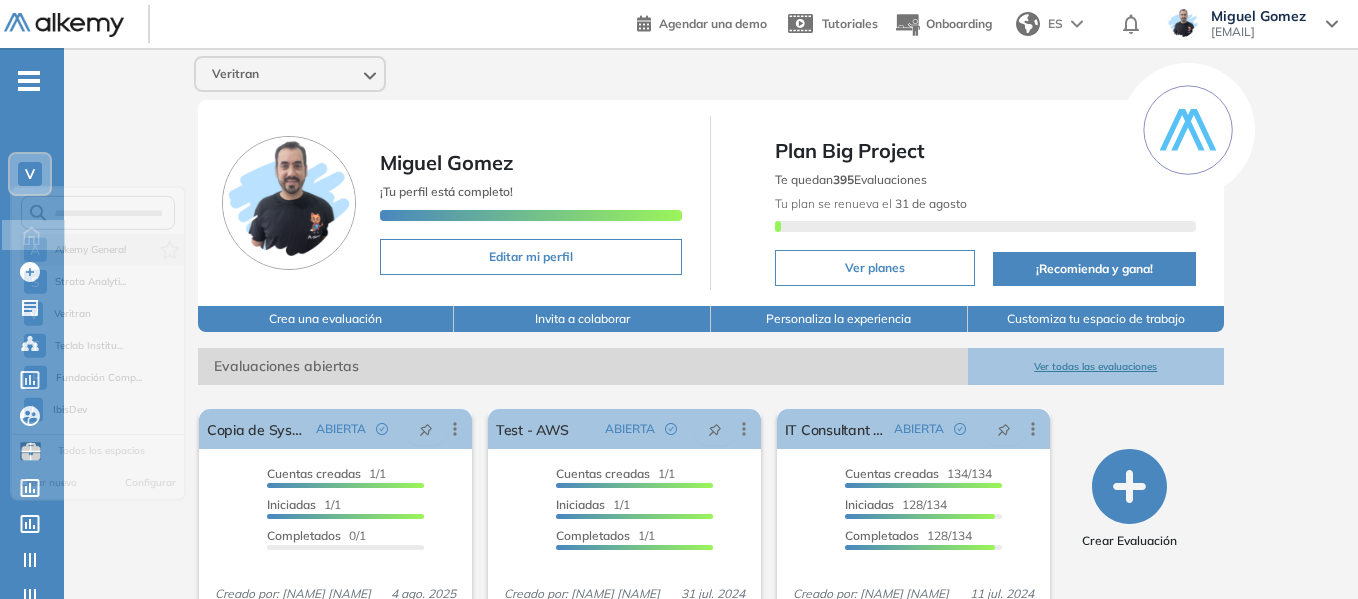 click on "A Alkemy General" at bounding box center [102, 258] 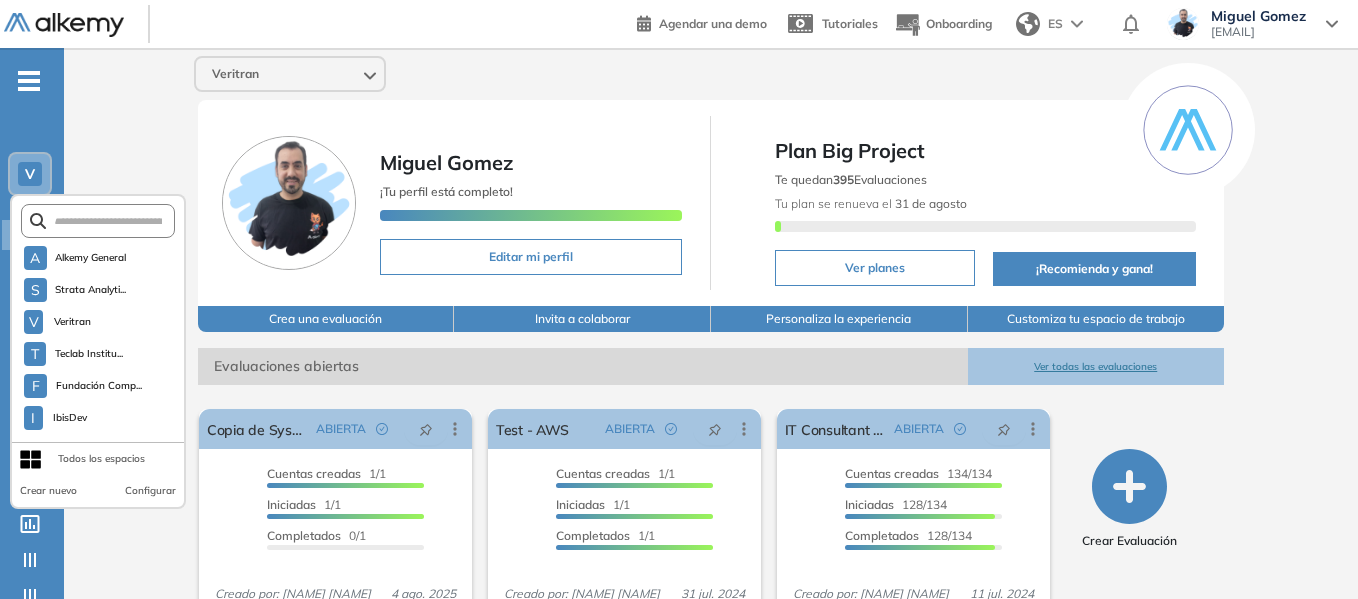 click on "-" at bounding box center [29, 79] 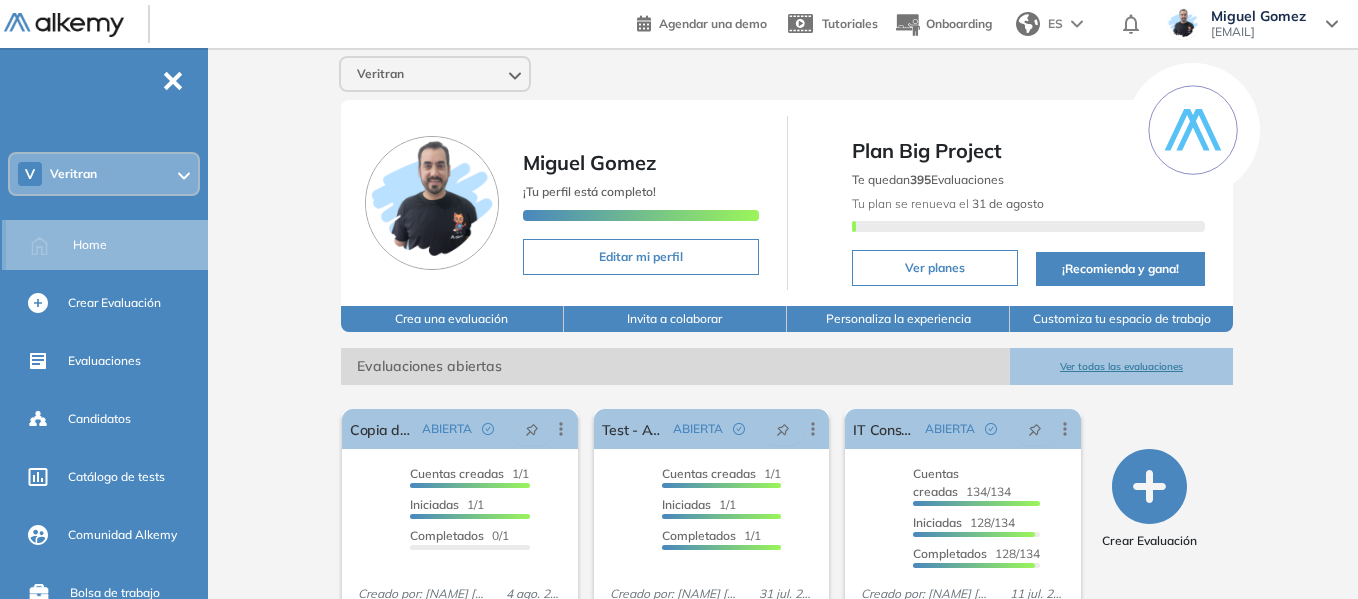 click on "Home" at bounding box center (90, 245) 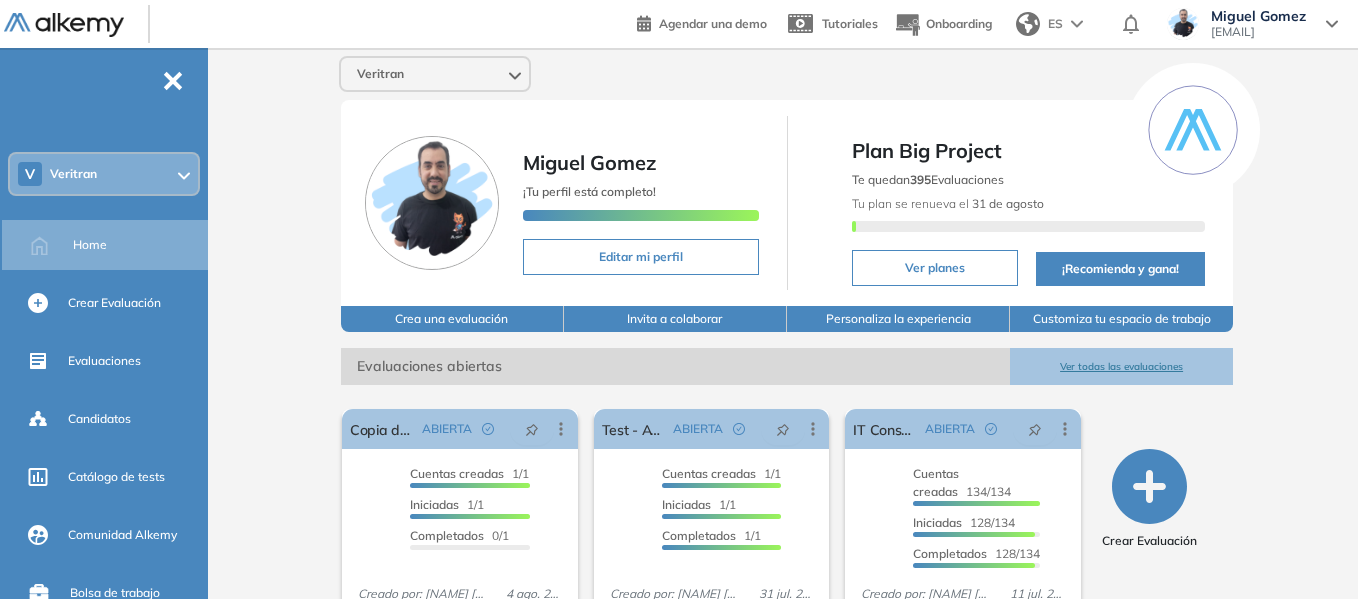 click on "-" at bounding box center [102, 64] 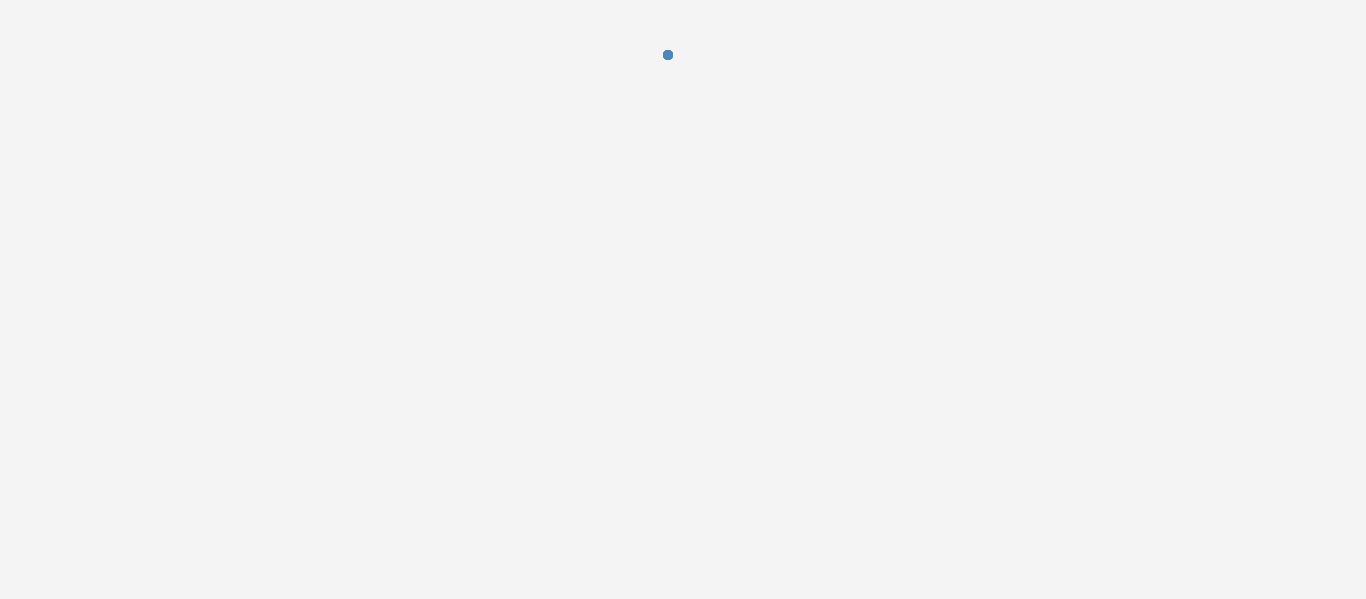 scroll, scrollTop: 0, scrollLeft: 0, axis: both 